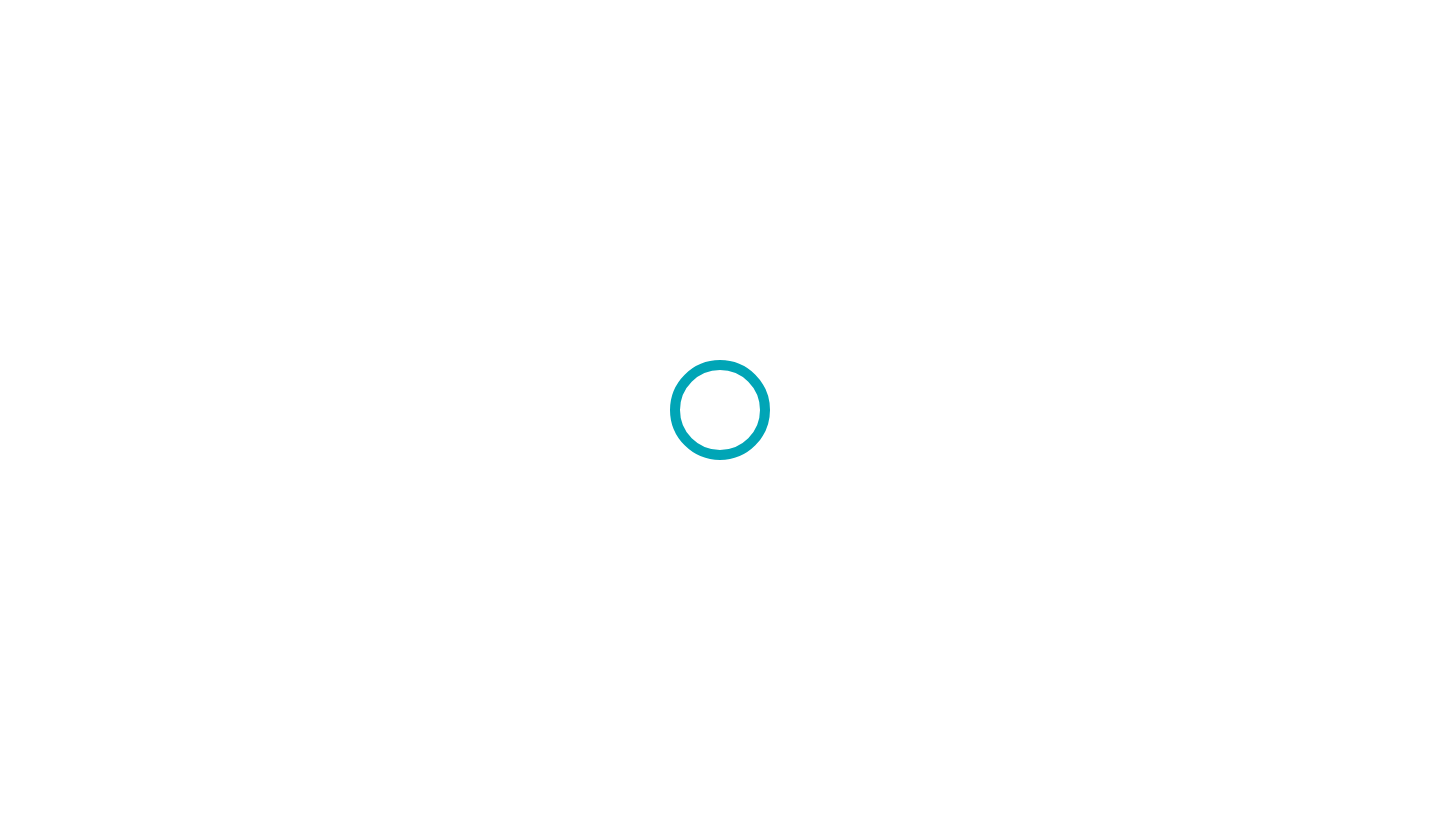 scroll, scrollTop: 0, scrollLeft: 0, axis: both 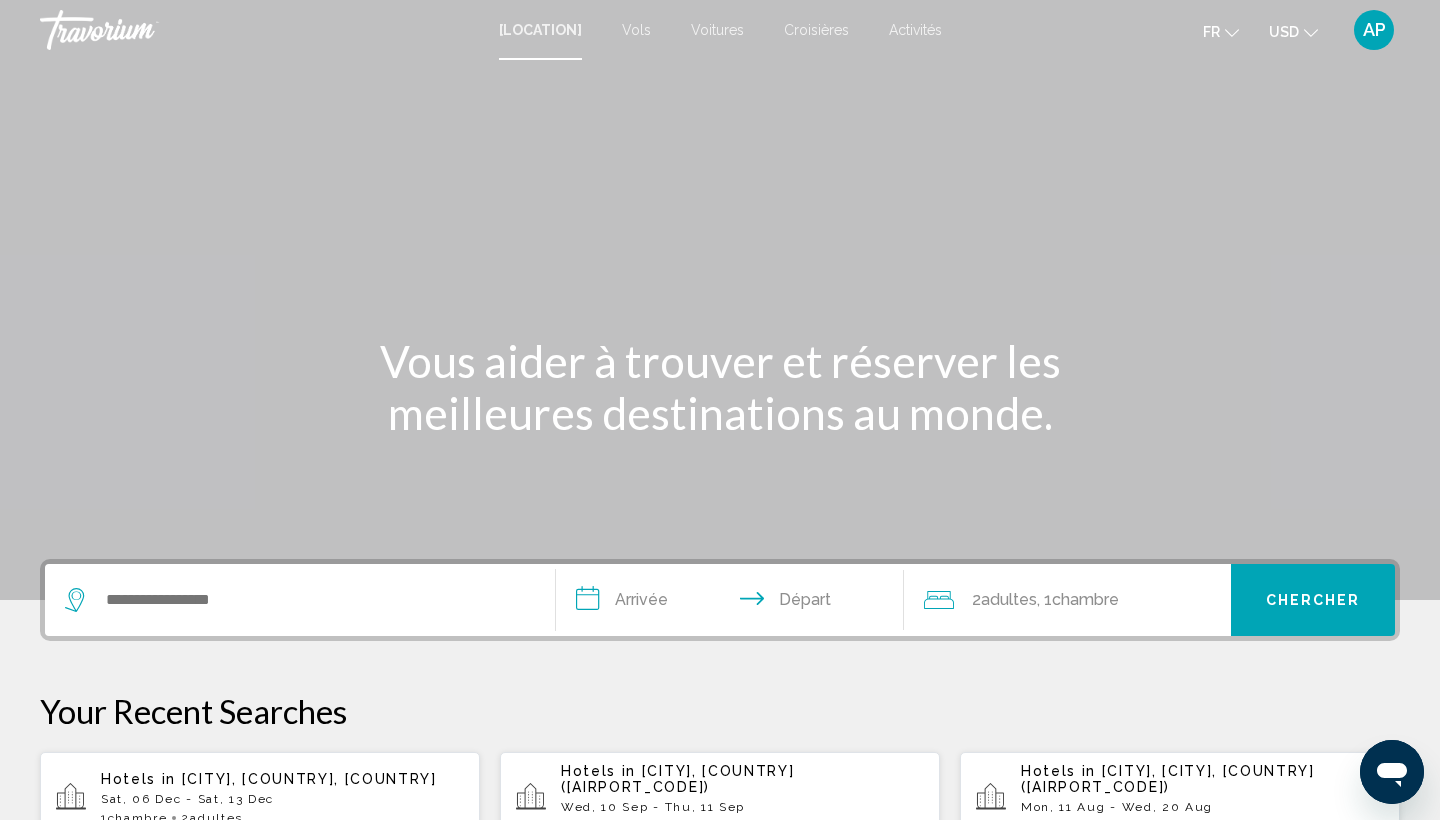 click at bounding box center (300, 600) 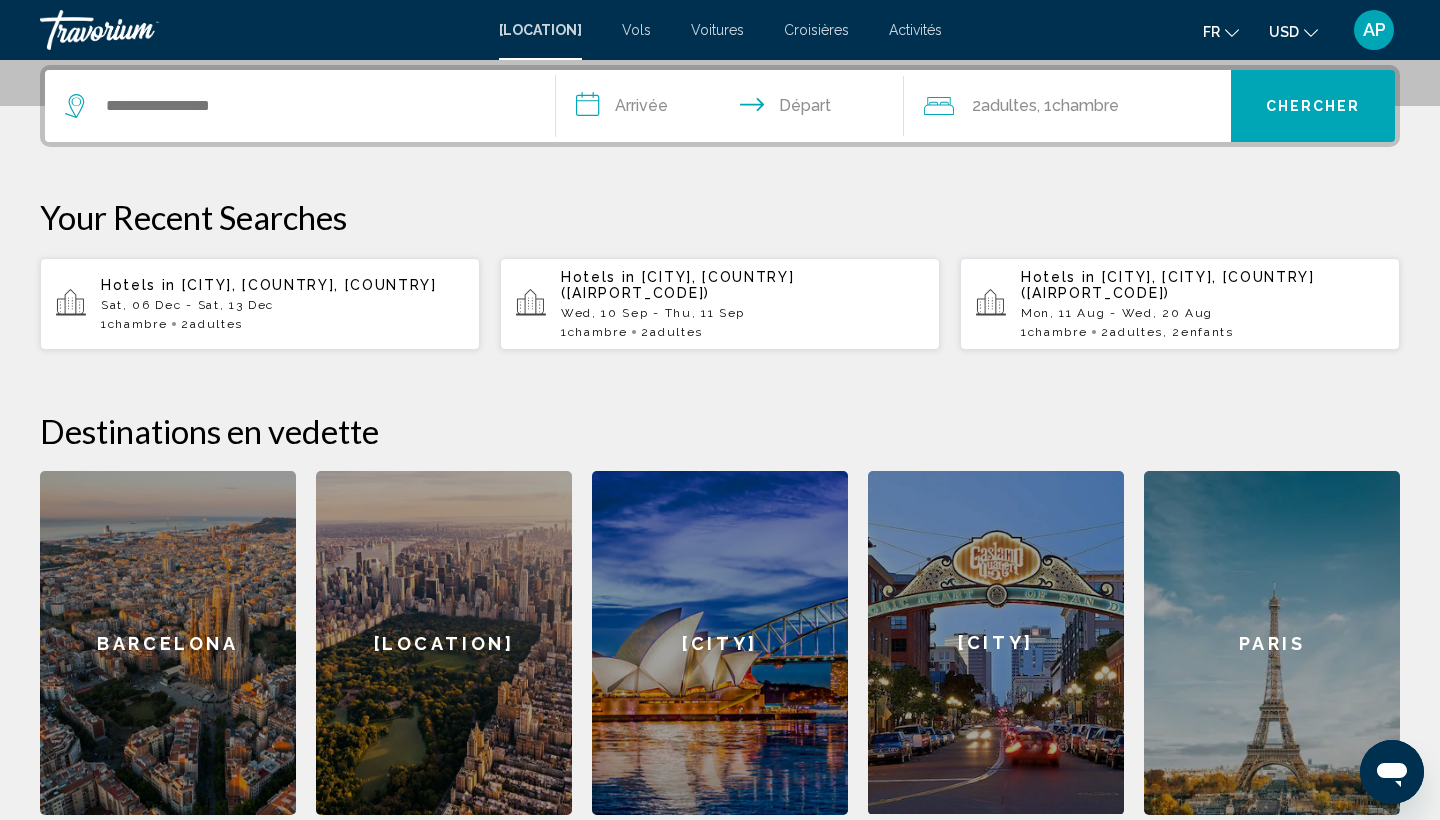 click at bounding box center (300, 106) 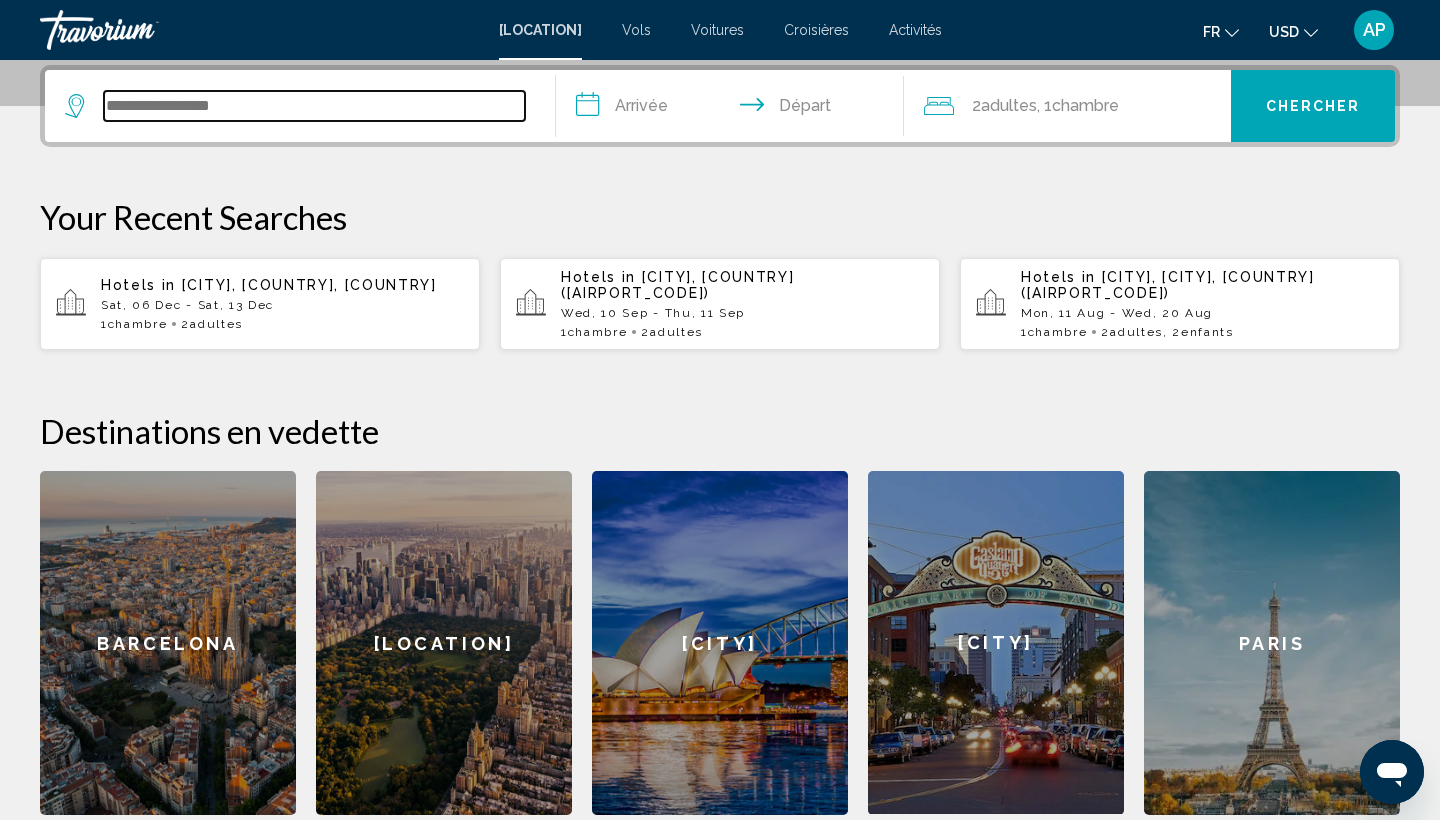 click at bounding box center [314, 106] 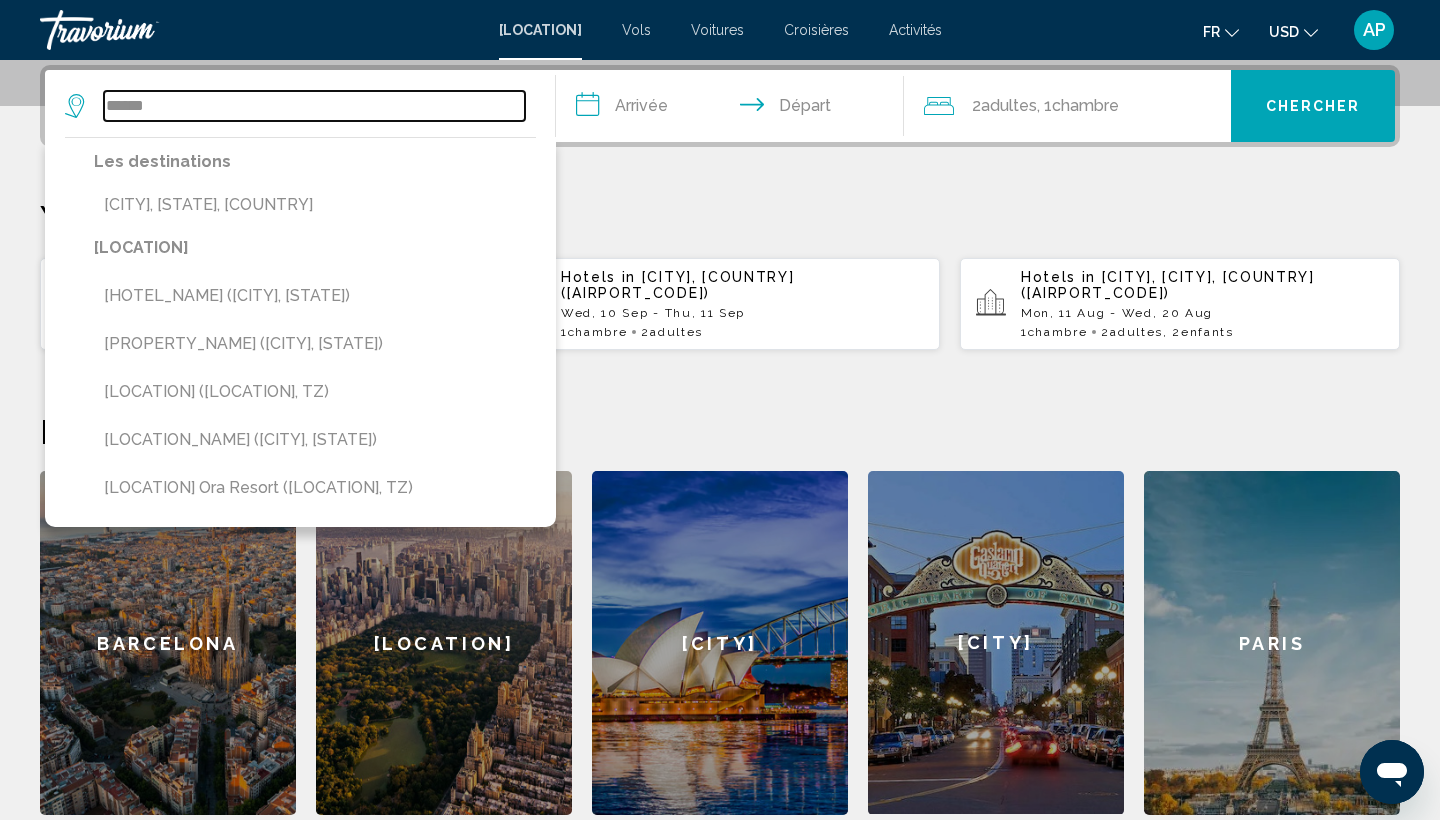 type on "******" 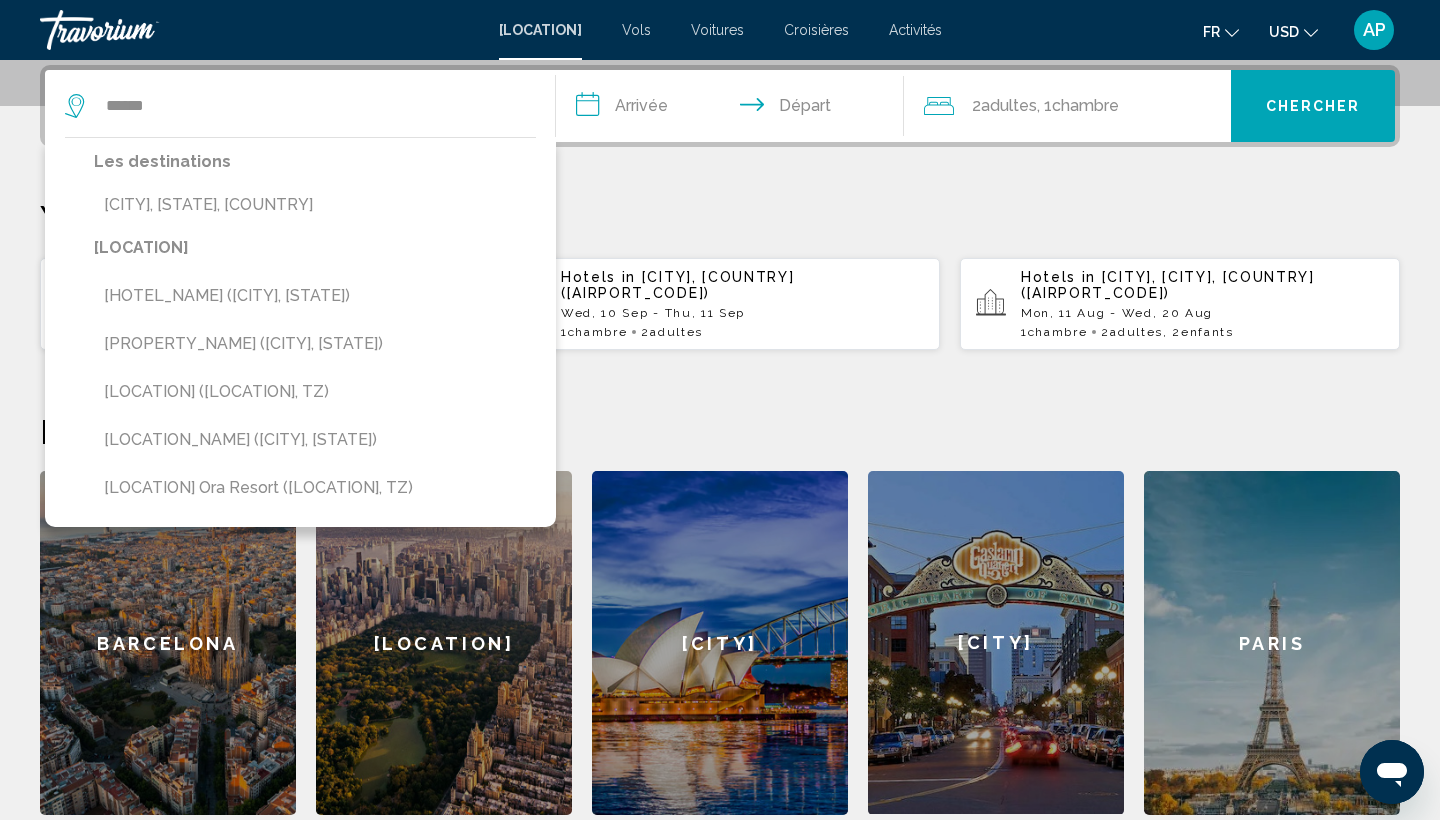 click on "Les destinations  [CITY], [STATE], [COUNTRY]" at bounding box center [315, 191] 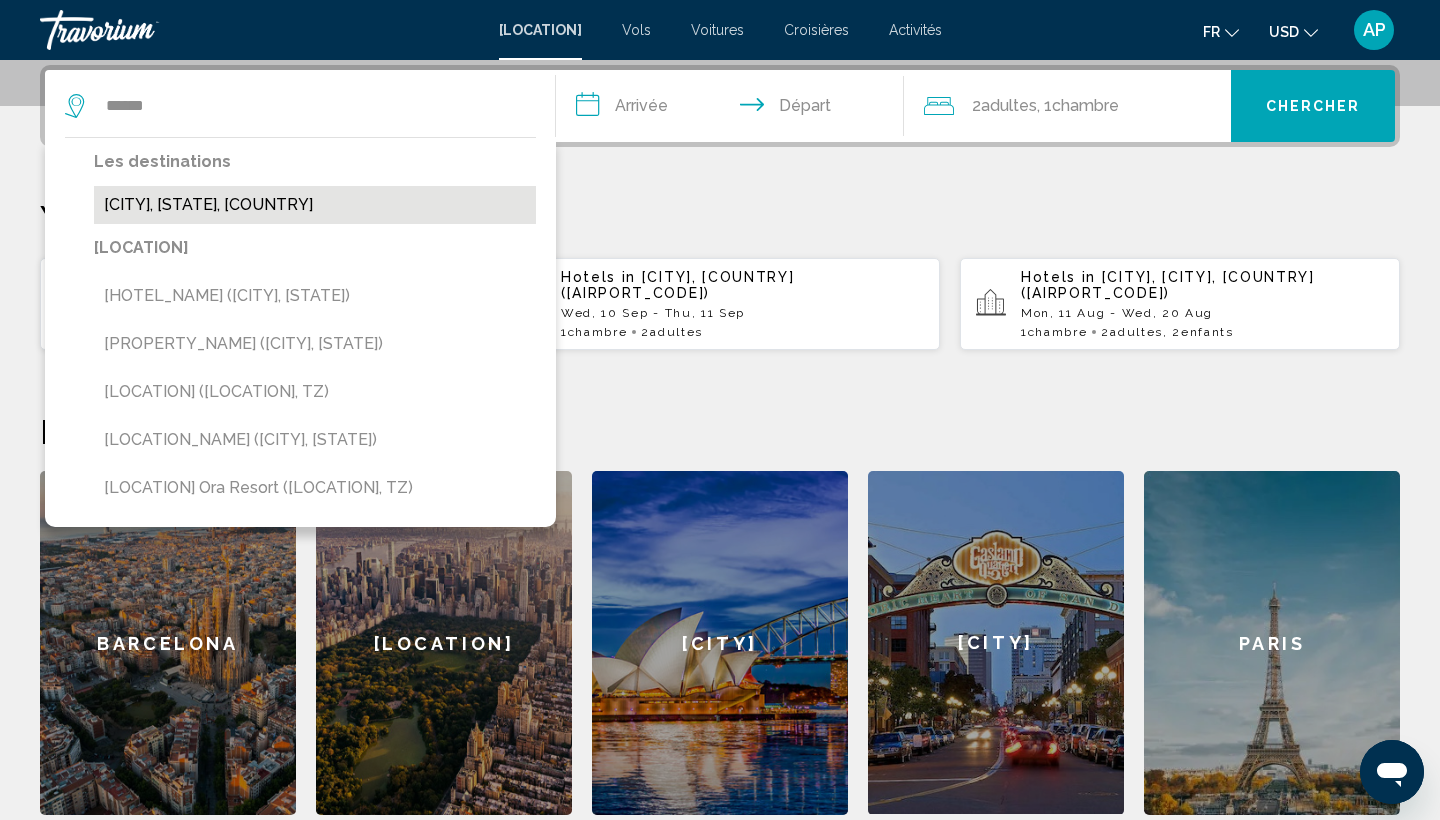click on "[CITY], [STATE], [COUNTRY]" at bounding box center (315, 205) 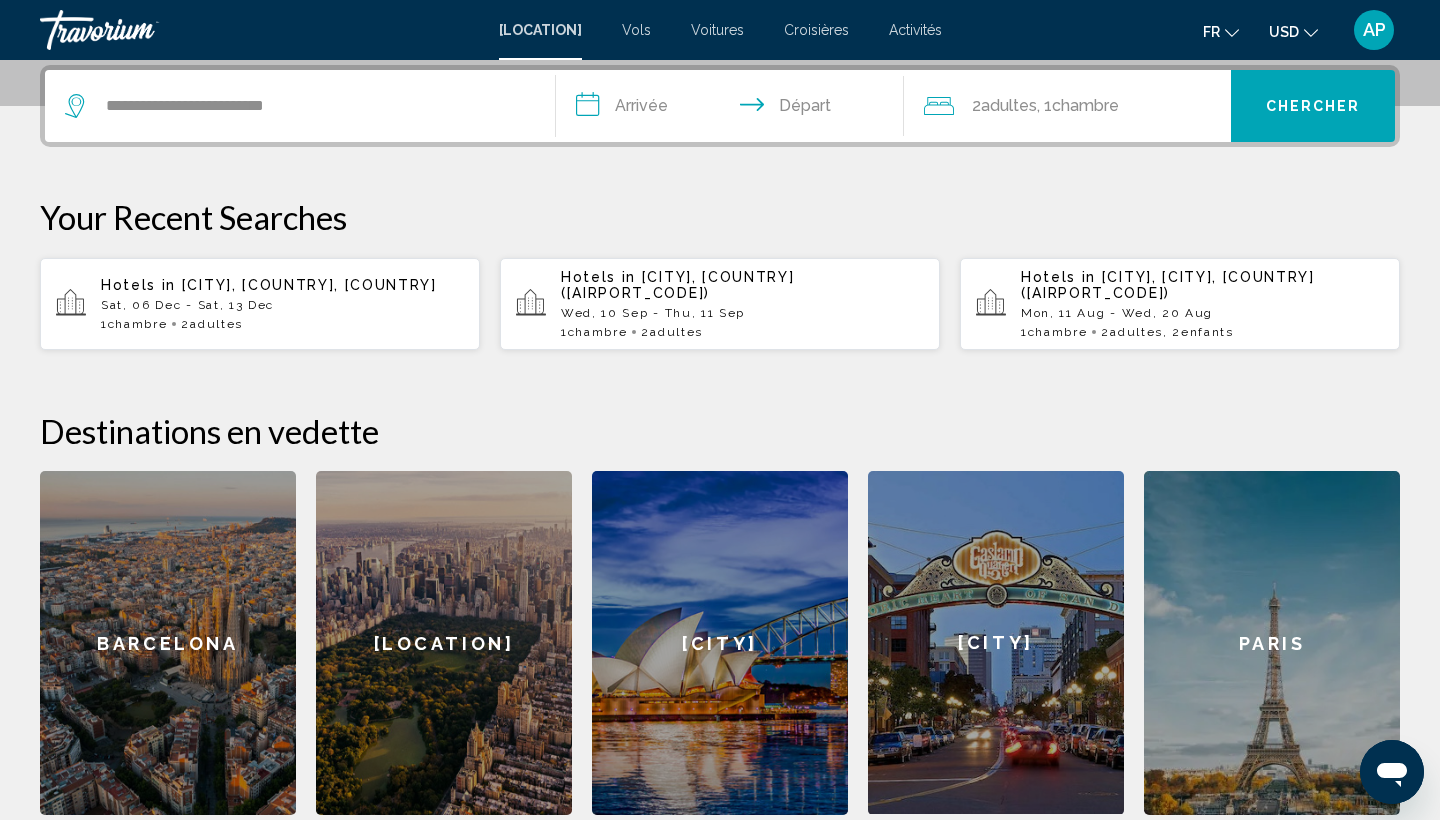 click on "**********" at bounding box center (734, 109) 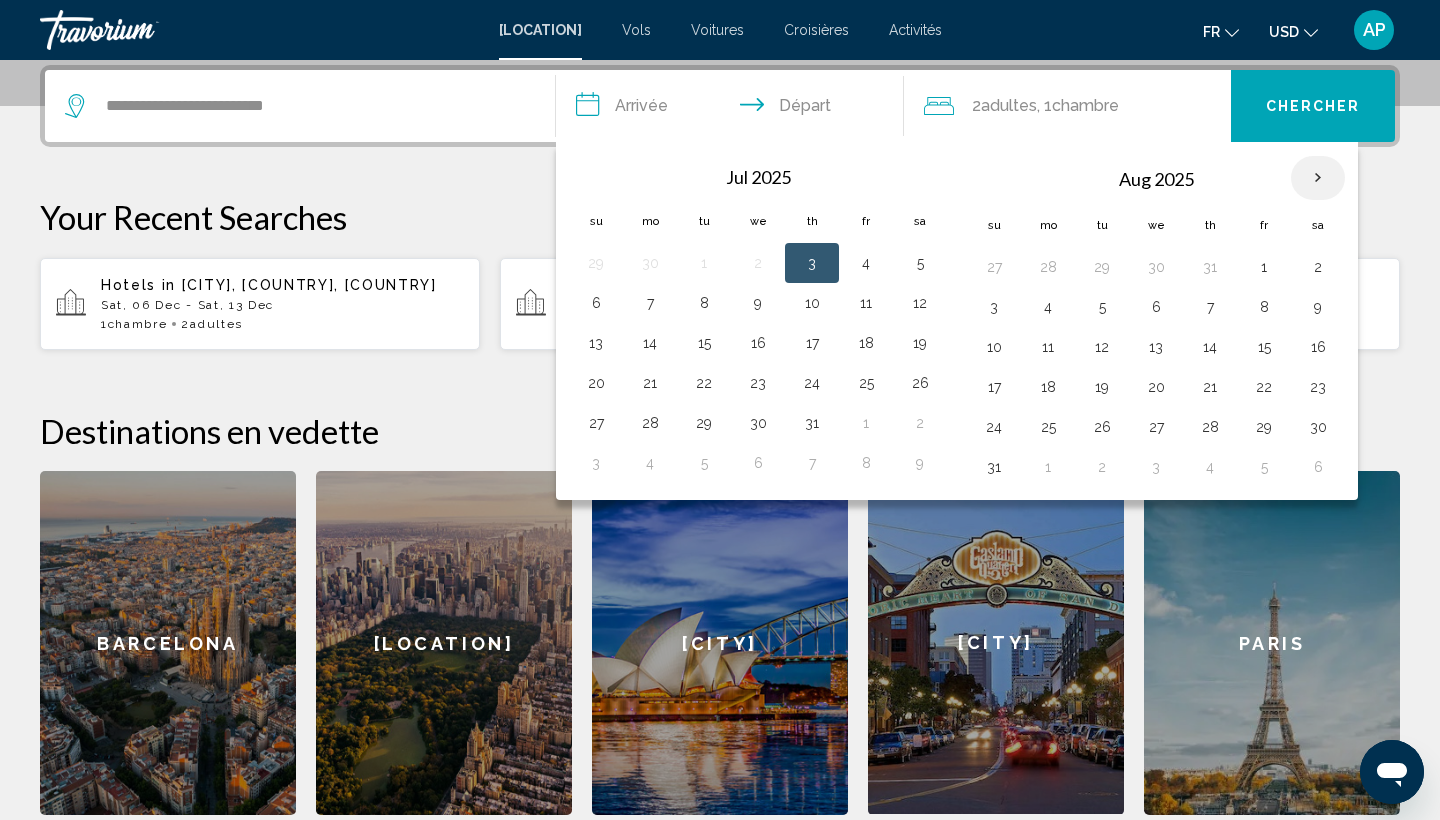 click at bounding box center (1318, 178) 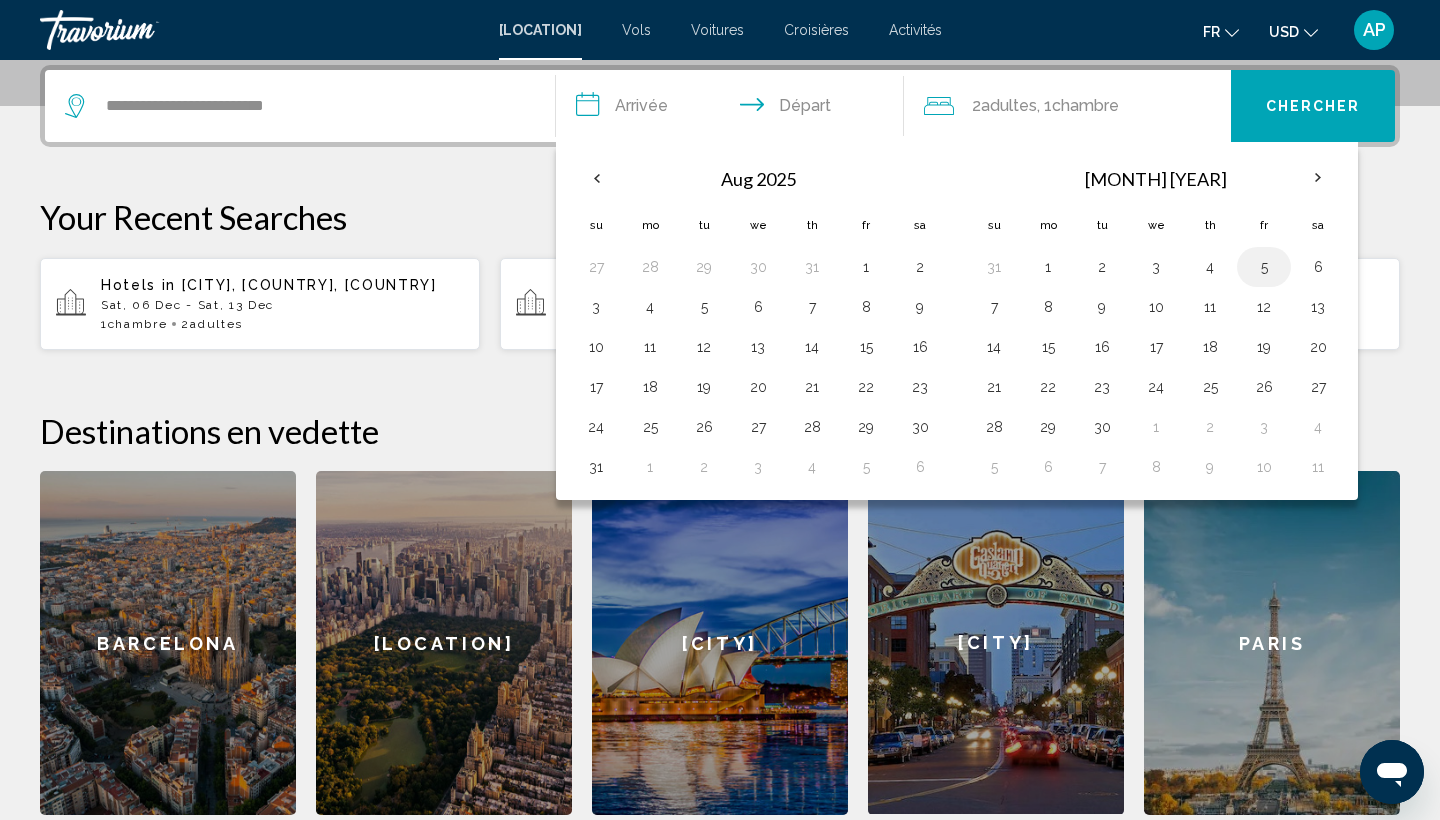 click on "5" at bounding box center (1264, 267) 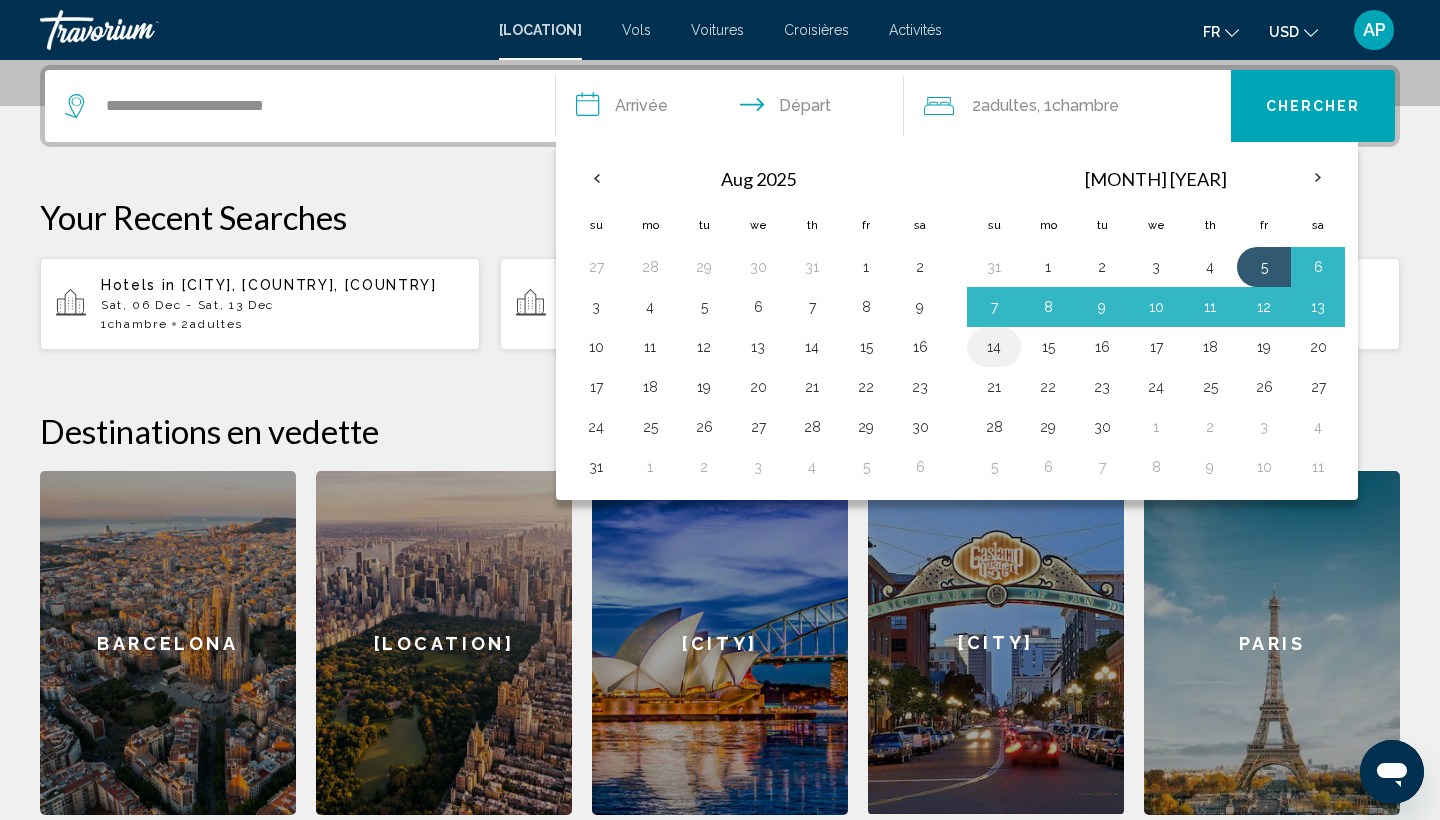 click on "14" at bounding box center [994, 347] 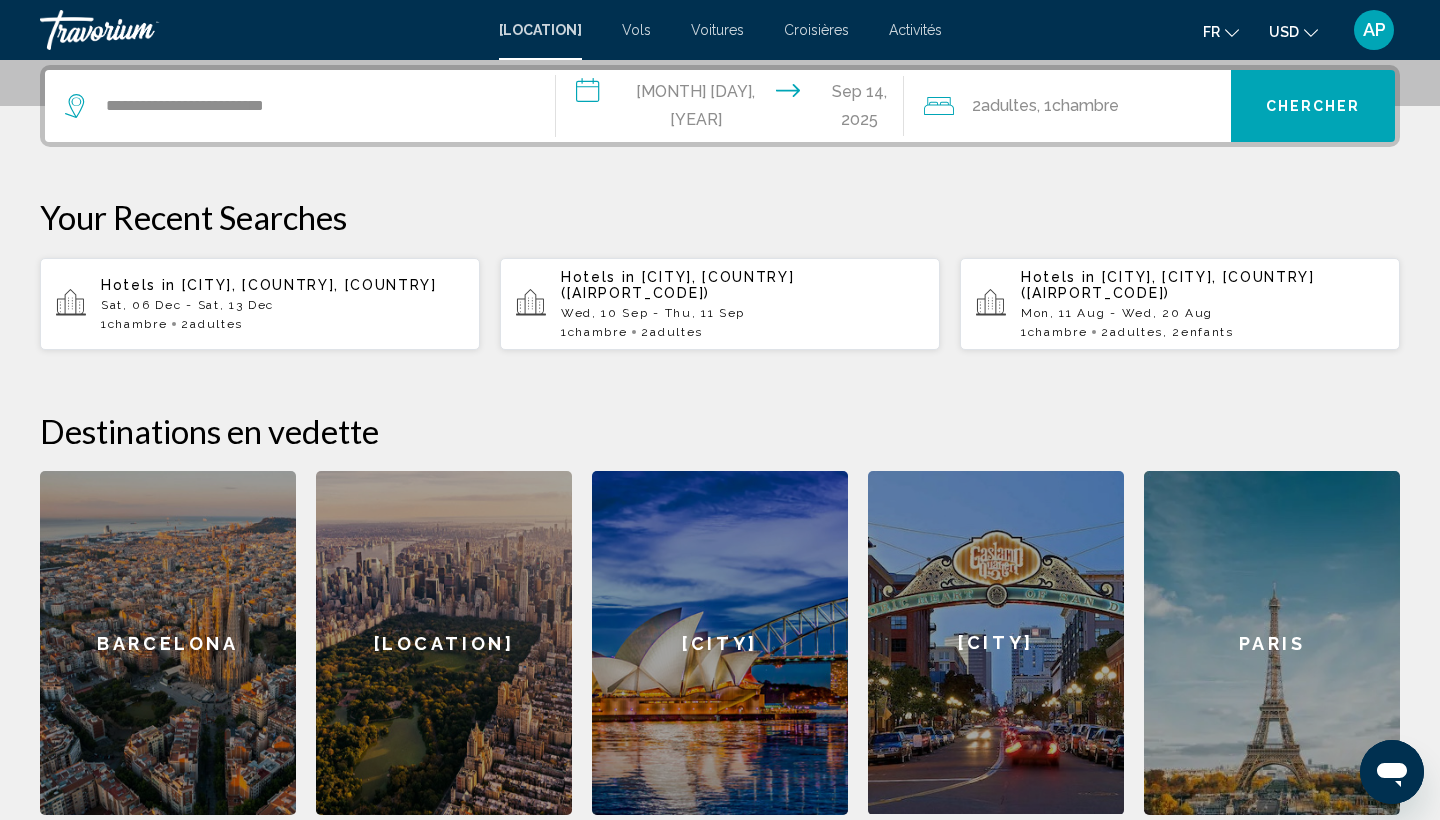 click on "USD" at bounding box center [1284, 32] 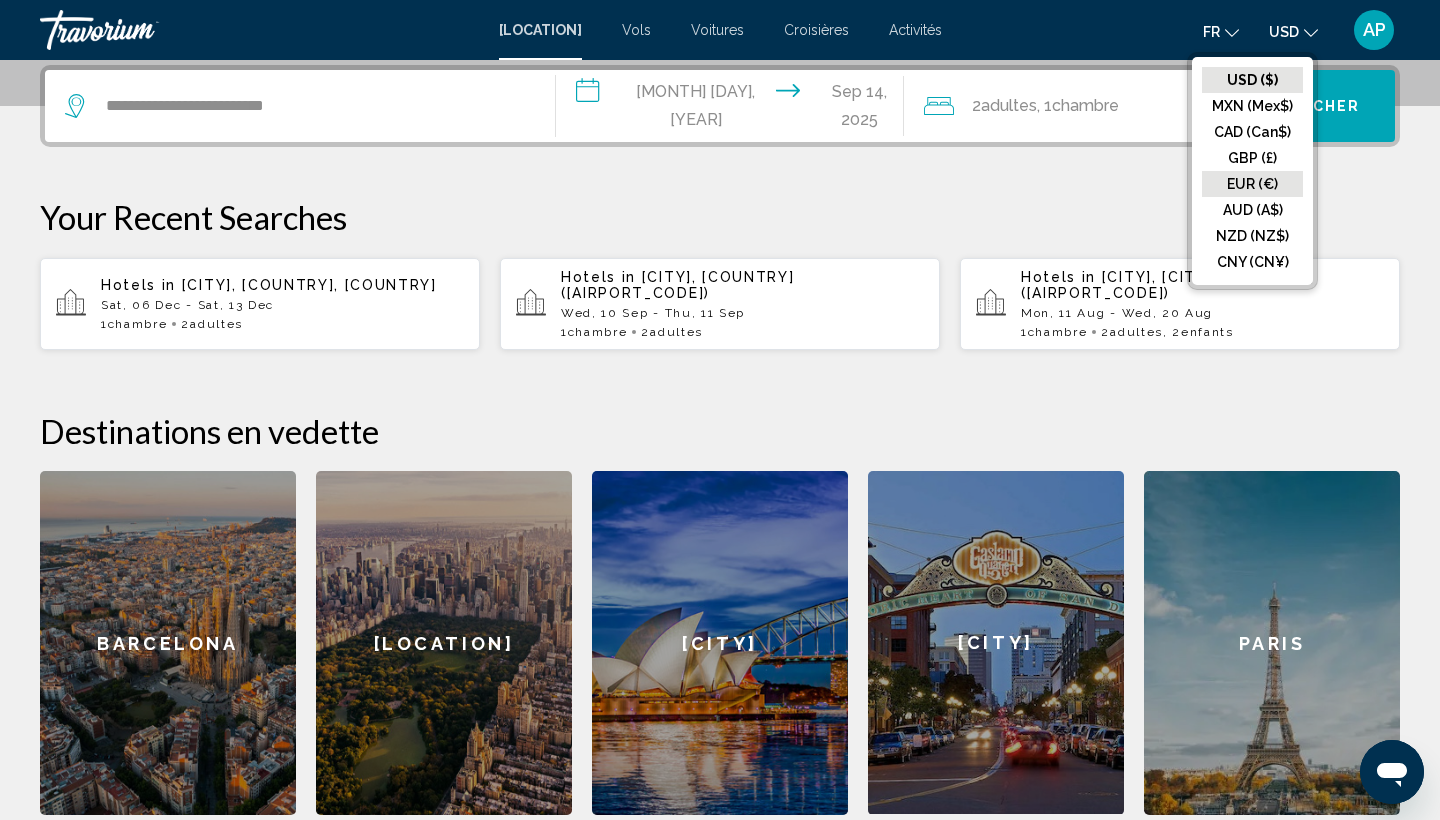 click on "EUR (€)" at bounding box center (1252, 80) 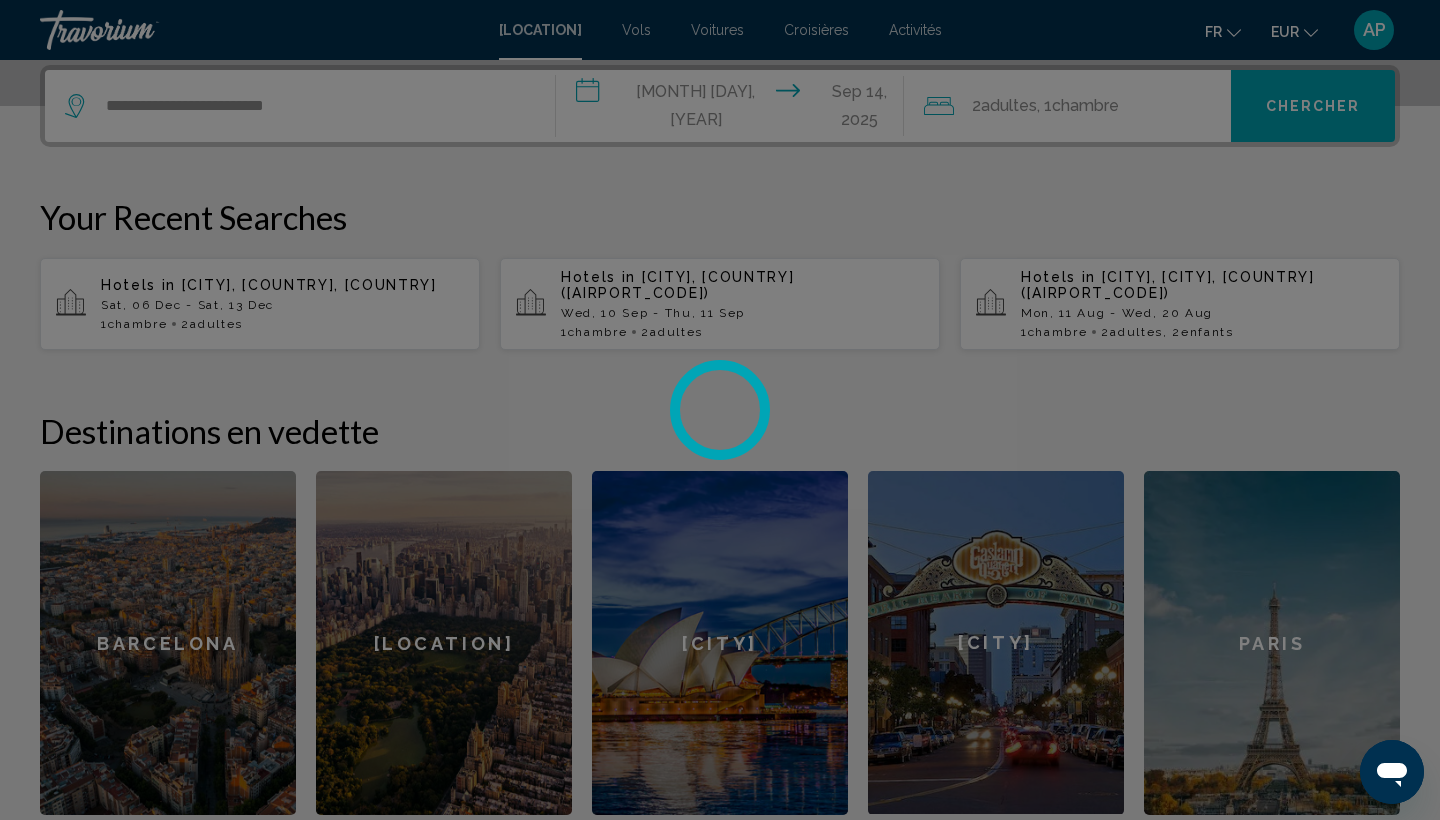 click at bounding box center (720, 410) 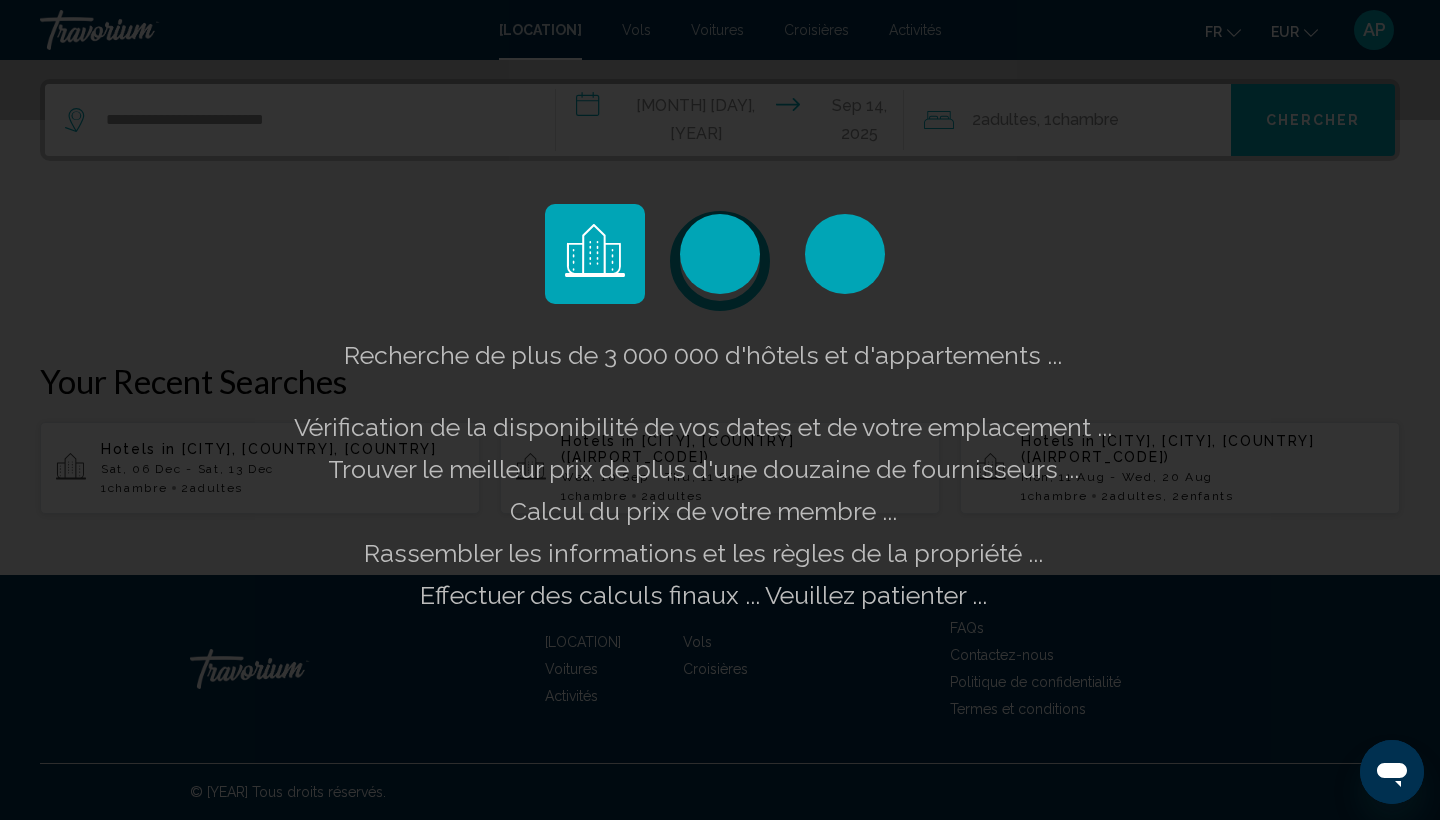 scroll, scrollTop: 467, scrollLeft: 0, axis: vertical 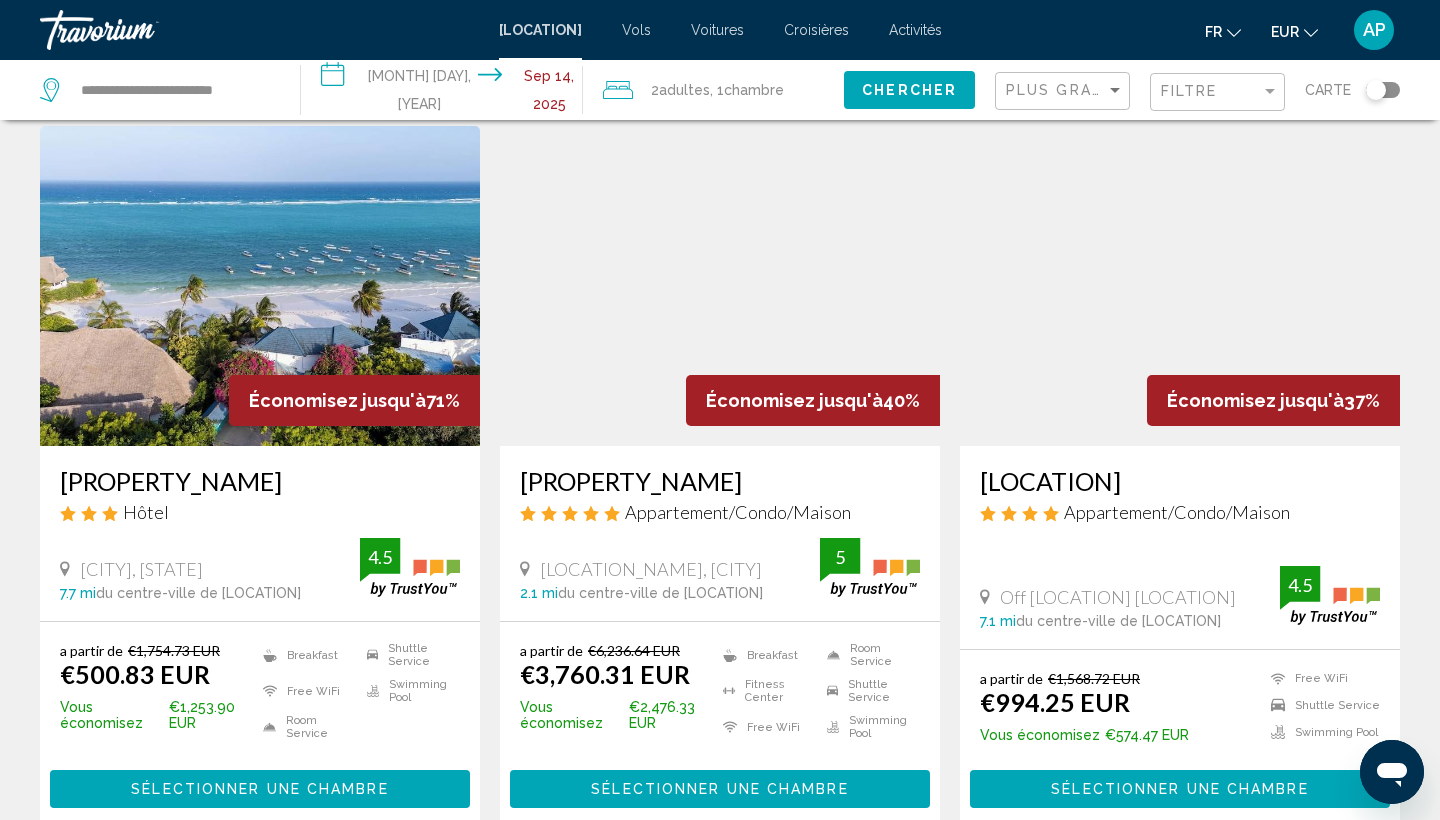 click on "Sélectionner une chambre" at bounding box center [259, 788] 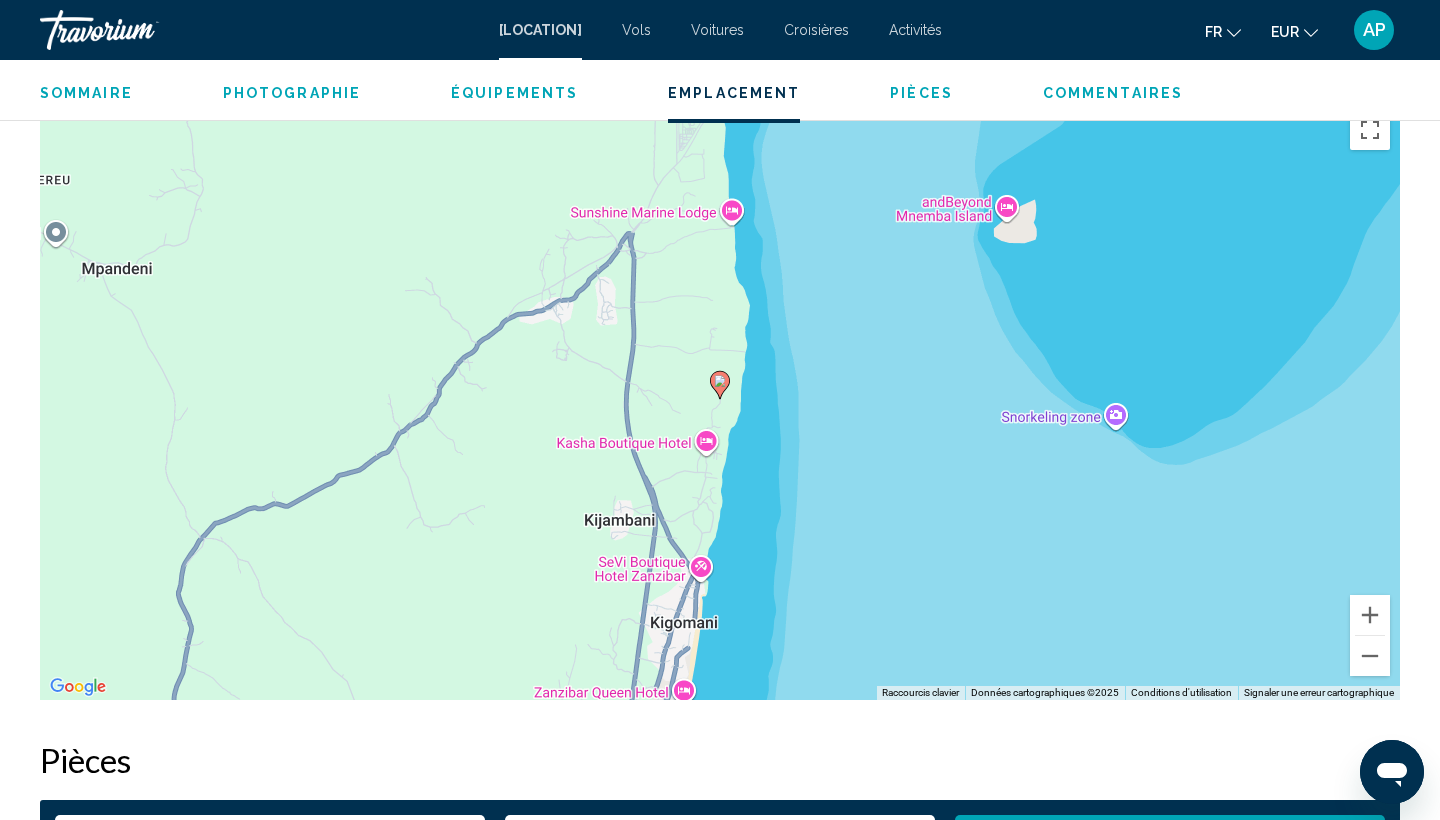 scroll, scrollTop: 1904, scrollLeft: 0, axis: vertical 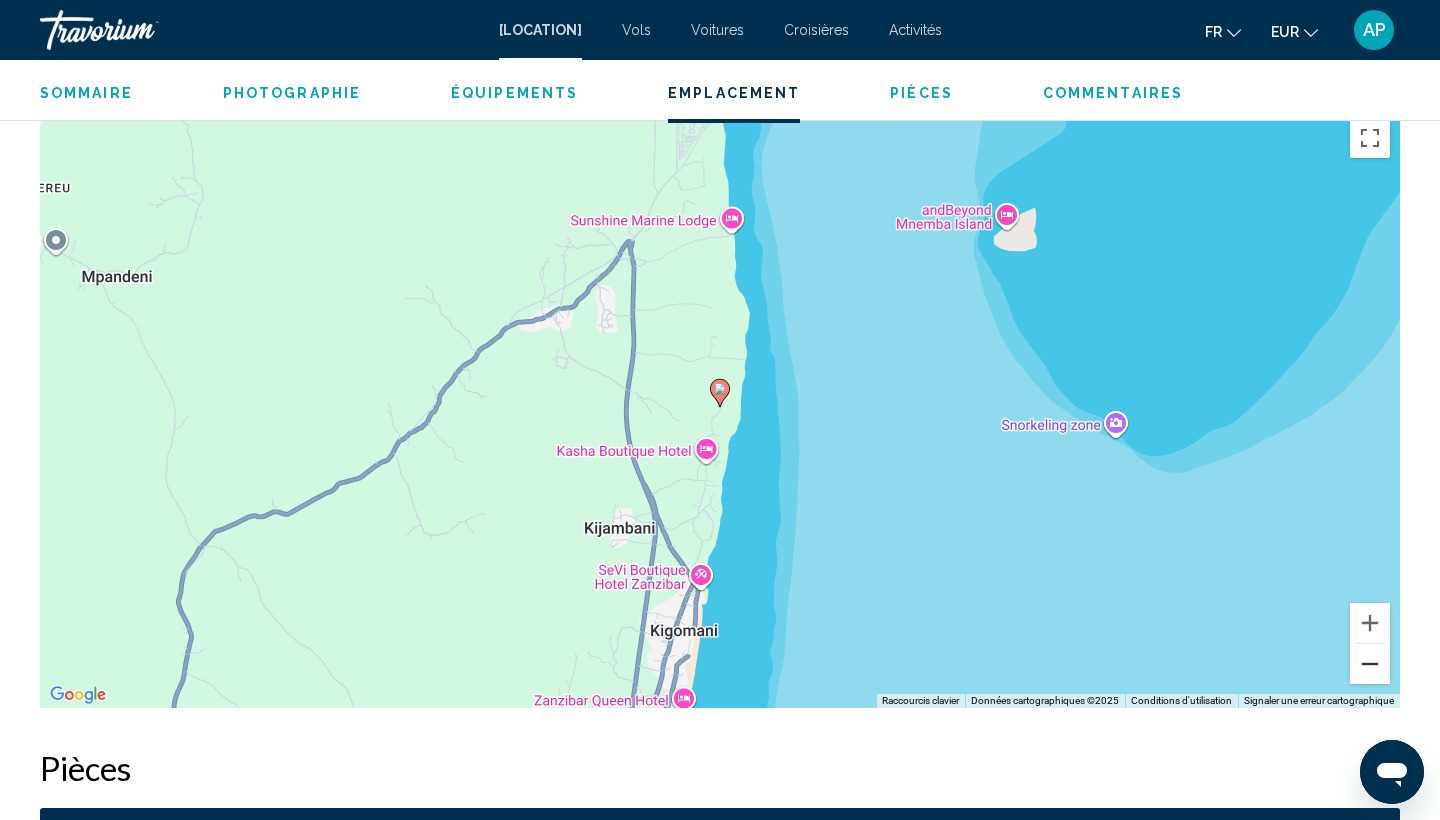 click at bounding box center [1370, 664] 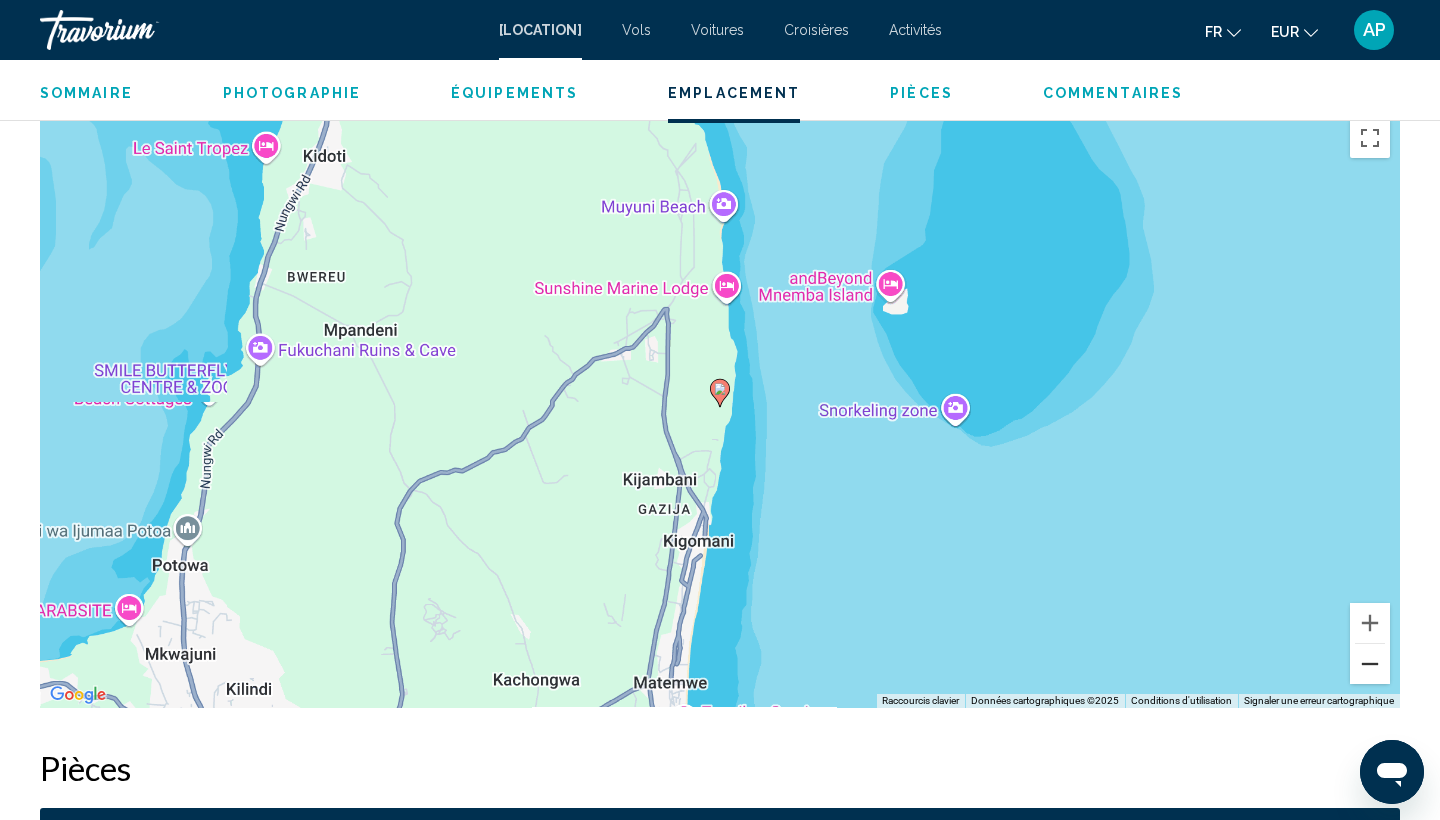 click at bounding box center [1370, 664] 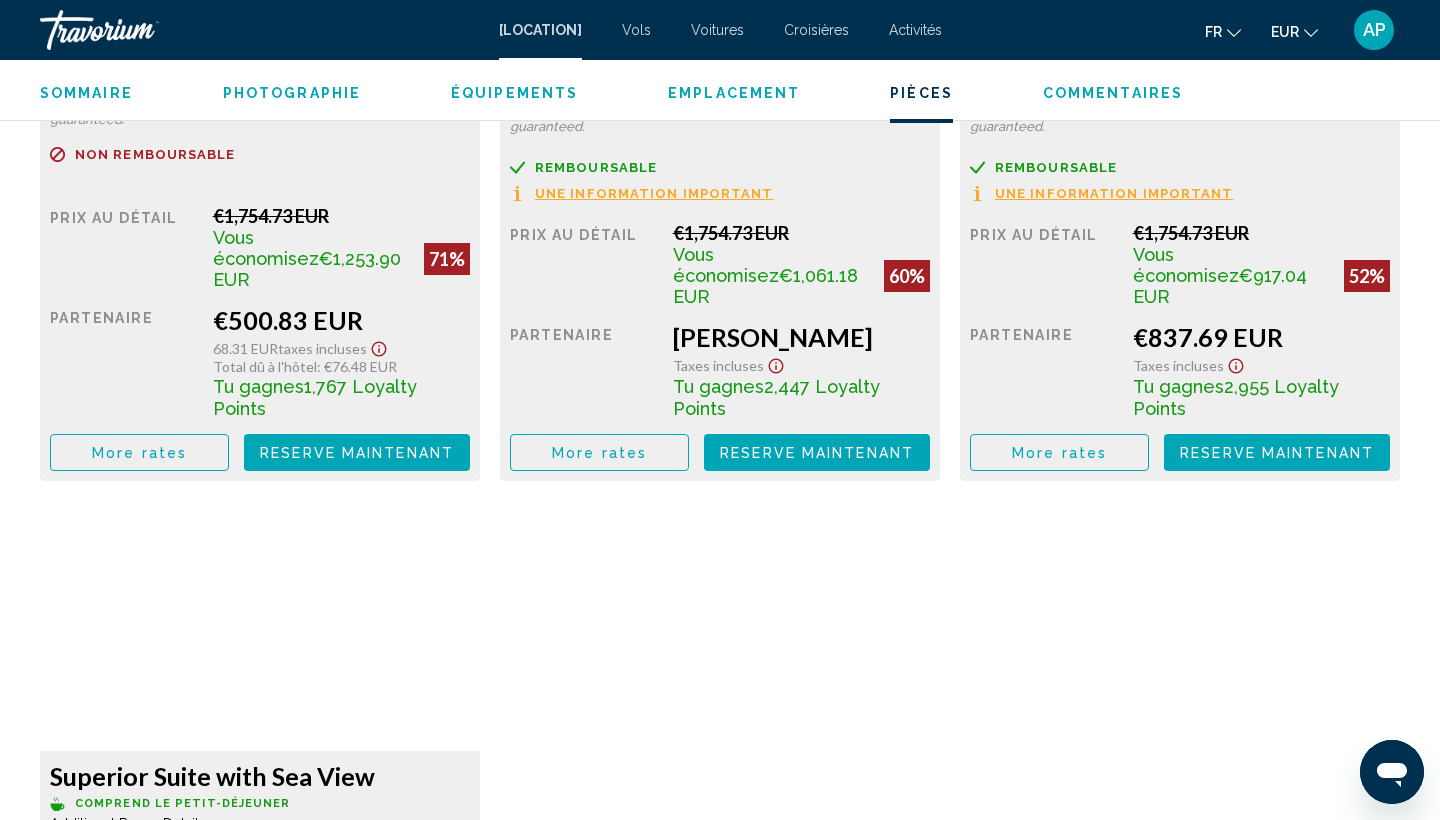 scroll, scrollTop: 2803, scrollLeft: 0, axis: vertical 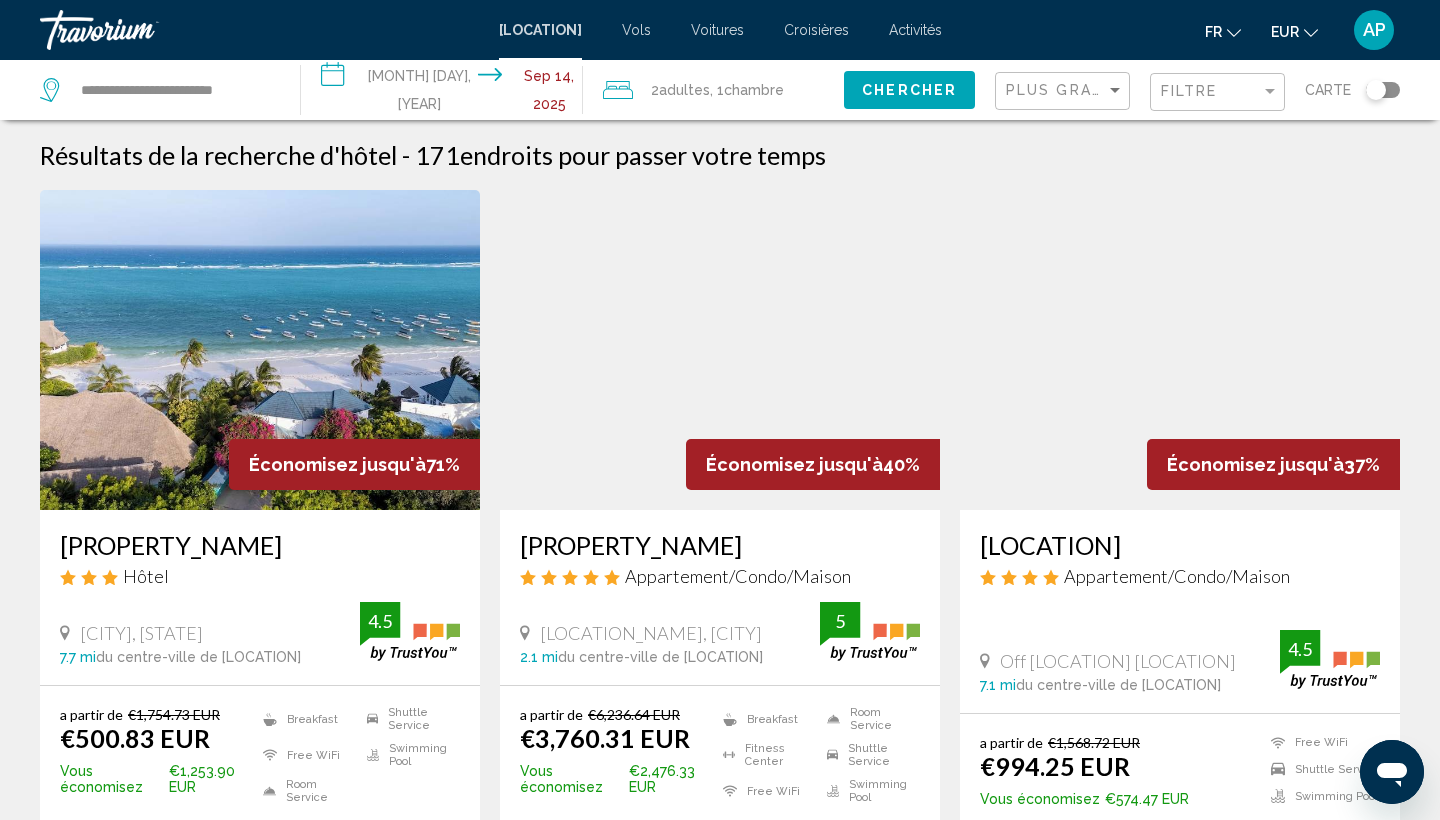click on "Plus grandes économies" at bounding box center (1065, 91) 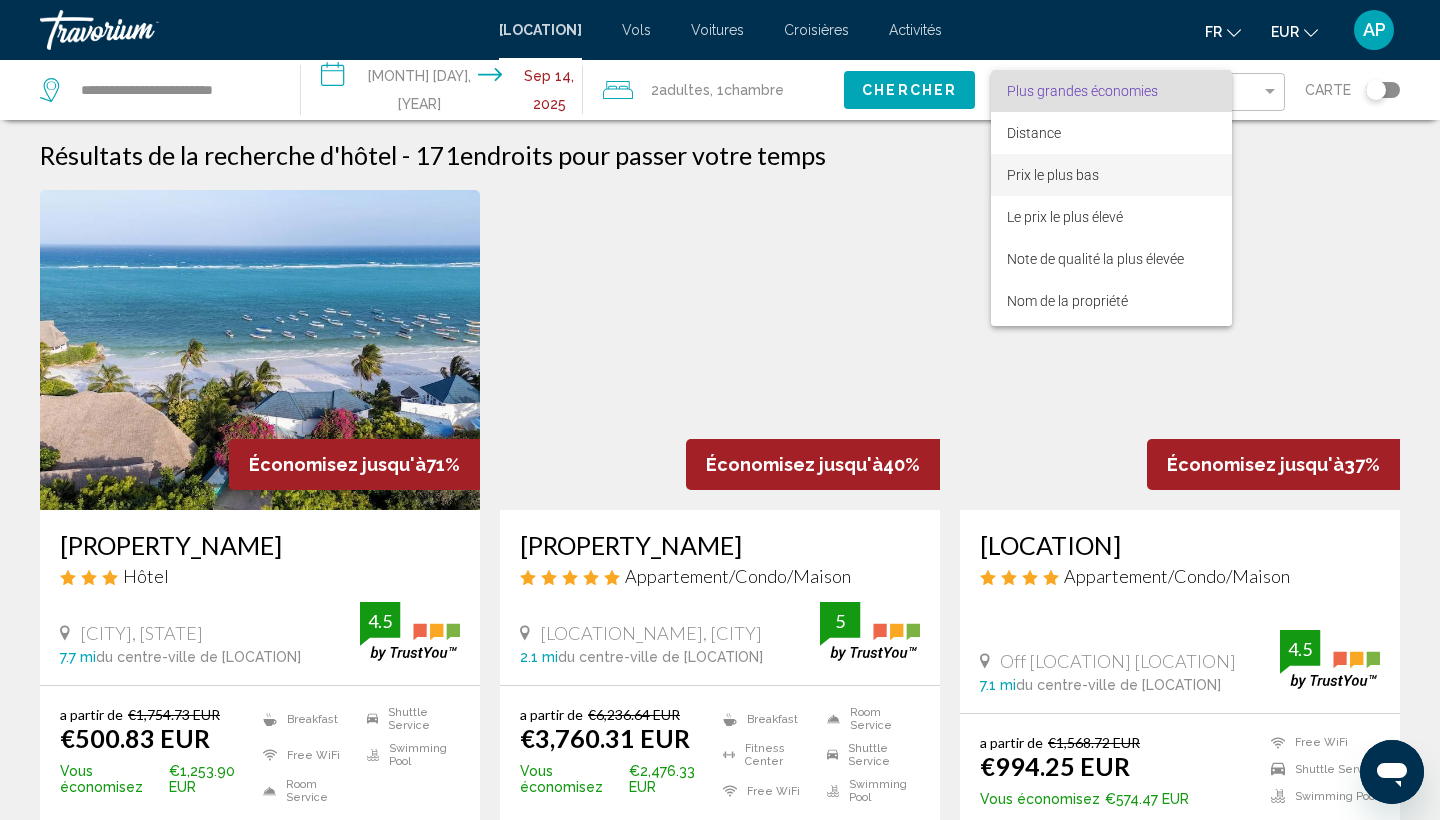 click on "Prix le plus bas" at bounding box center (1053, 175) 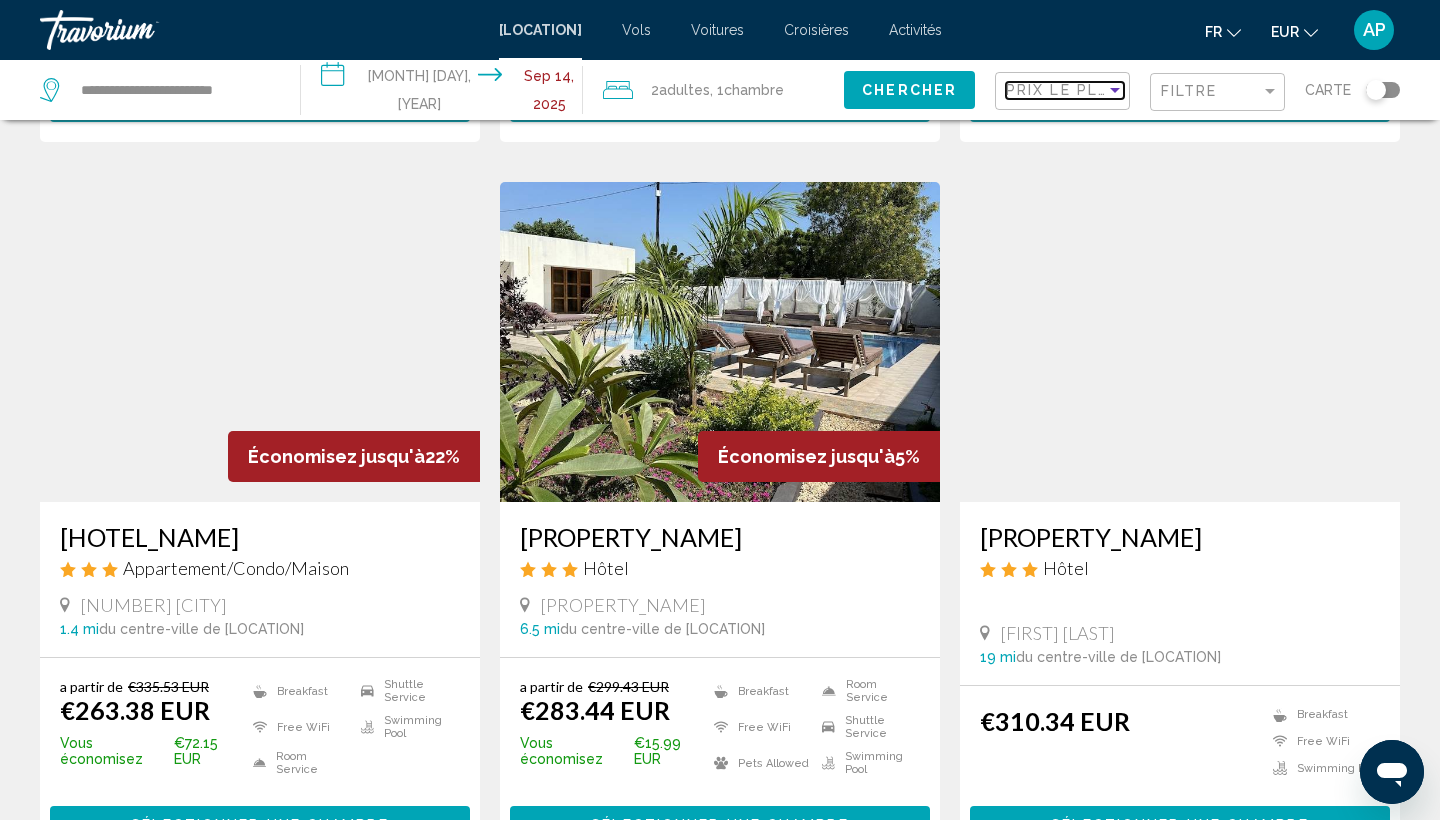 scroll, scrollTop: 706, scrollLeft: 0, axis: vertical 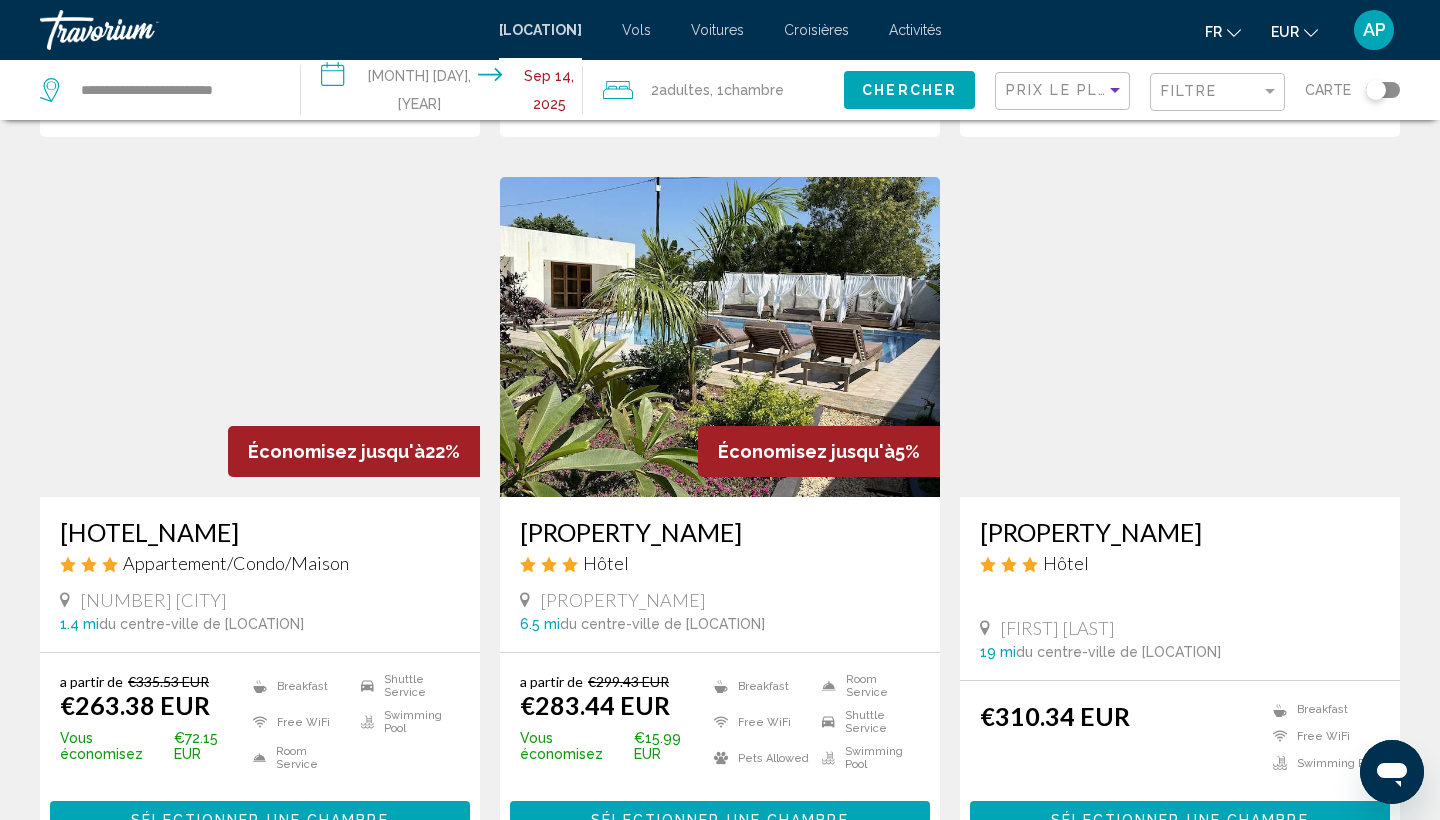 click on "Sélectionner une chambre" at bounding box center [259, 821] 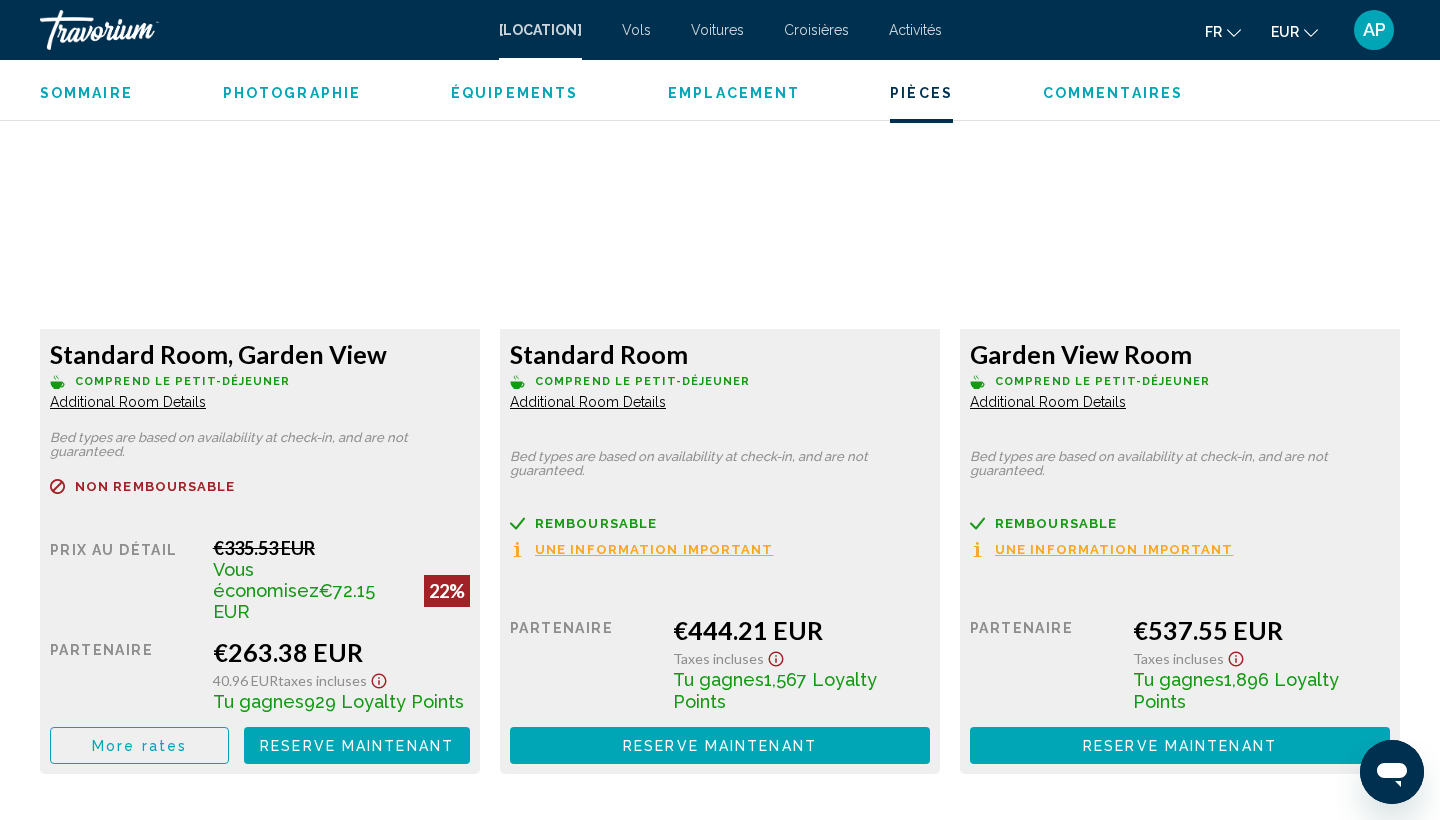 scroll, scrollTop: 2754, scrollLeft: 0, axis: vertical 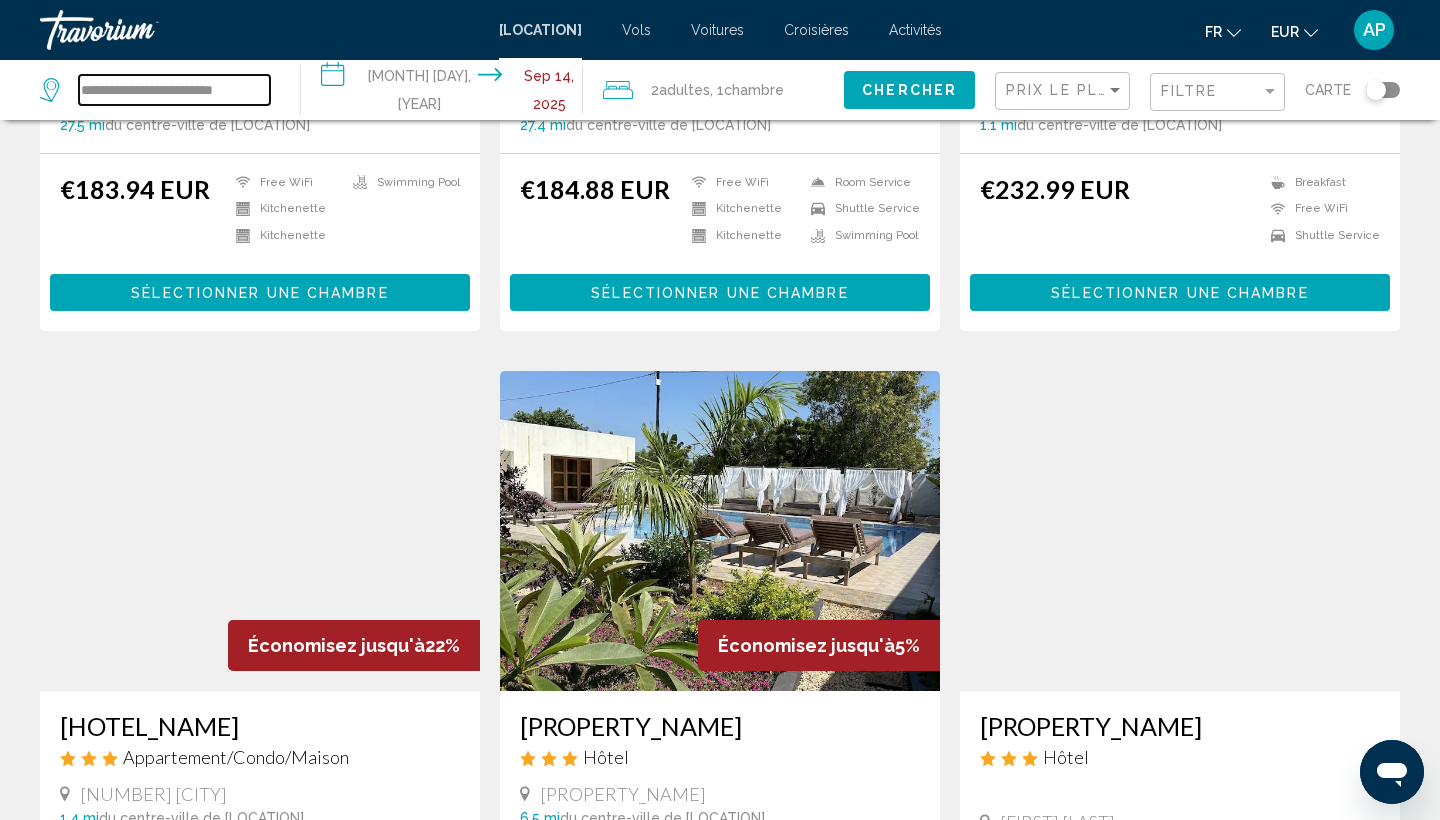 click on "**********" at bounding box center (174, 90) 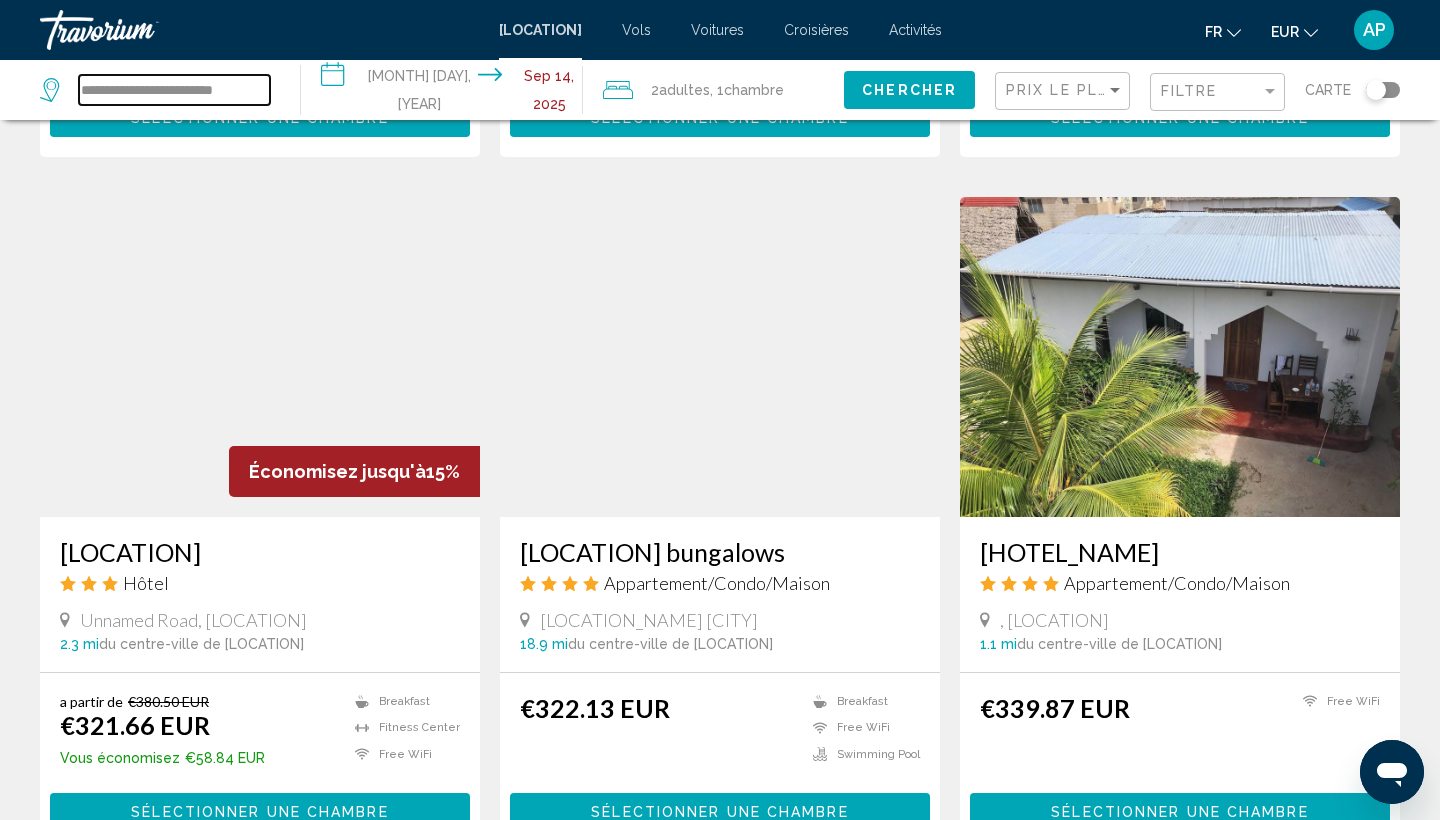 scroll, scrollTop: 1411, scrollLeft: 0, axis: vertical 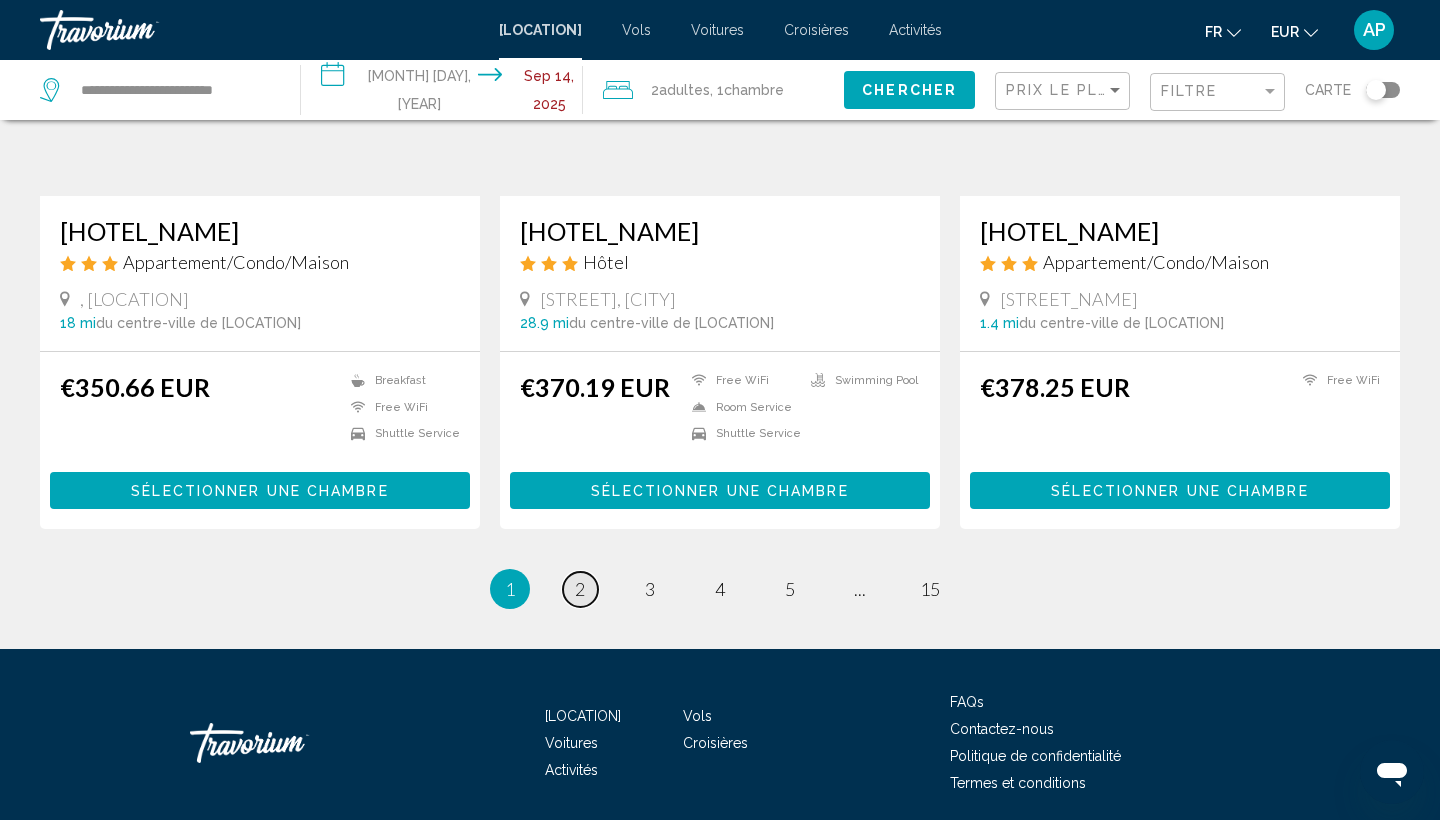 click on "page  2" at bounding box center [580, 589] 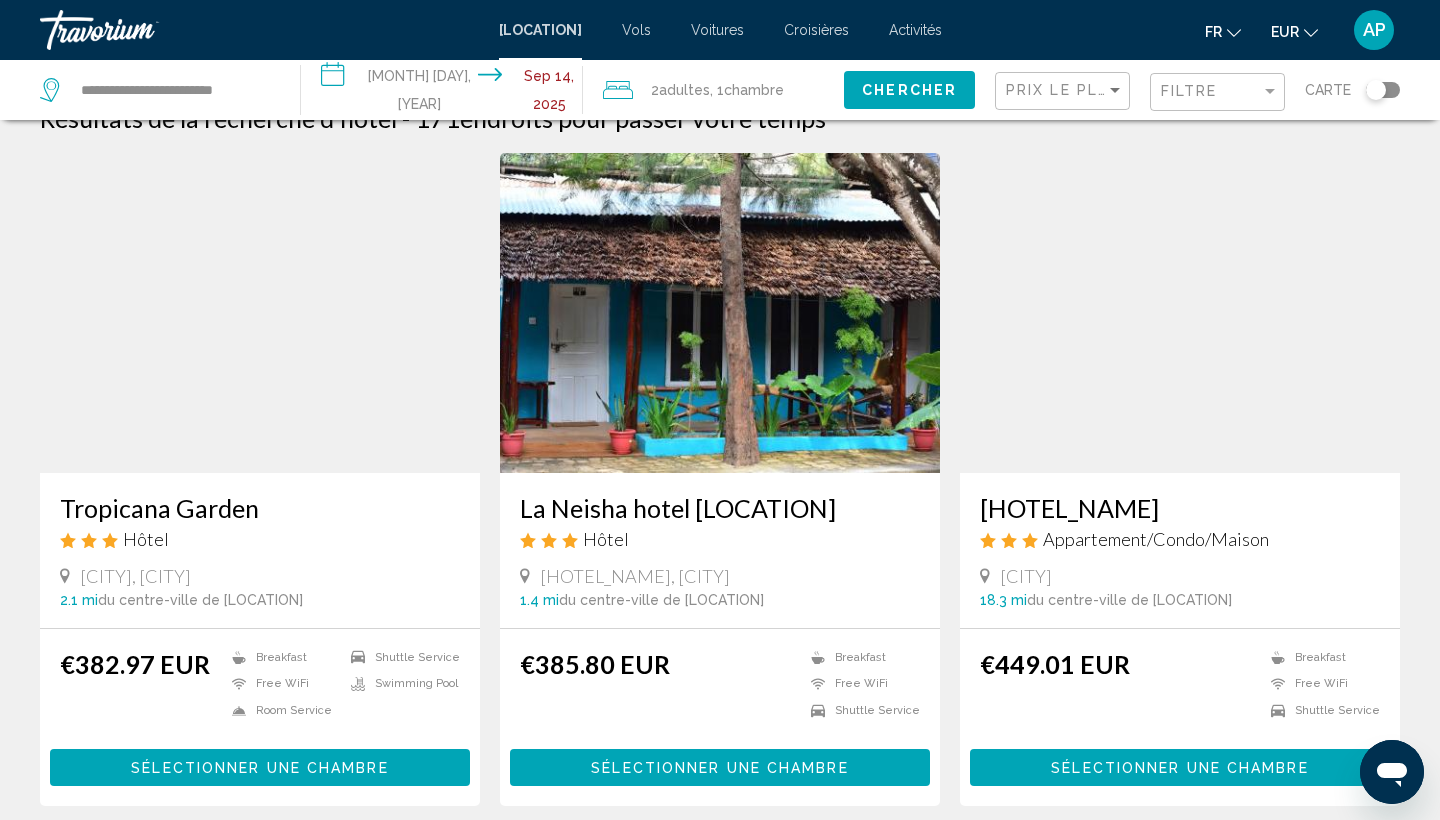 scroll, scrollTop: 44, scrollLeft: 0, axis: vertical 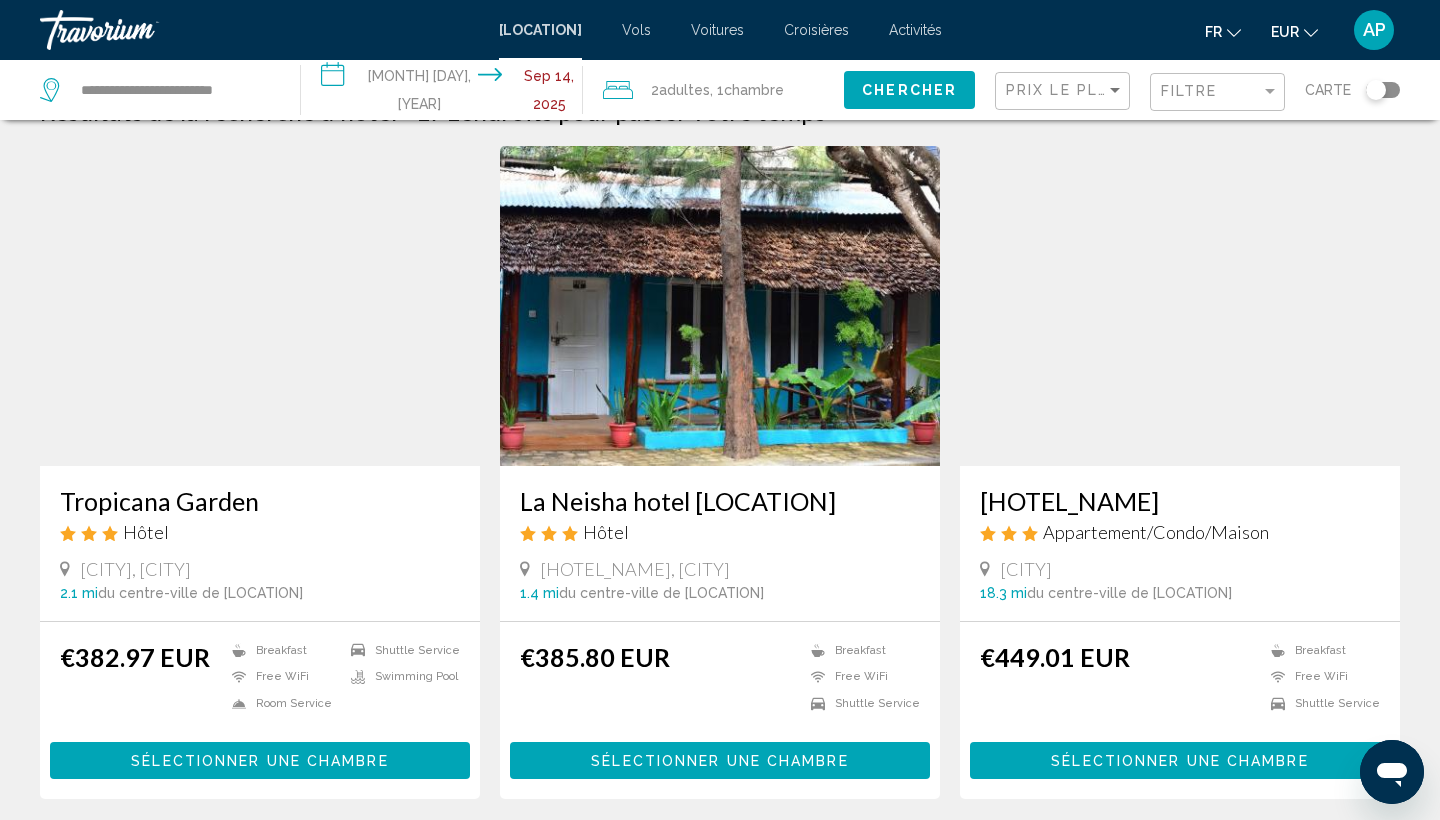 click on "Sélectionner une chambre" at bounding box center (1179, 761) 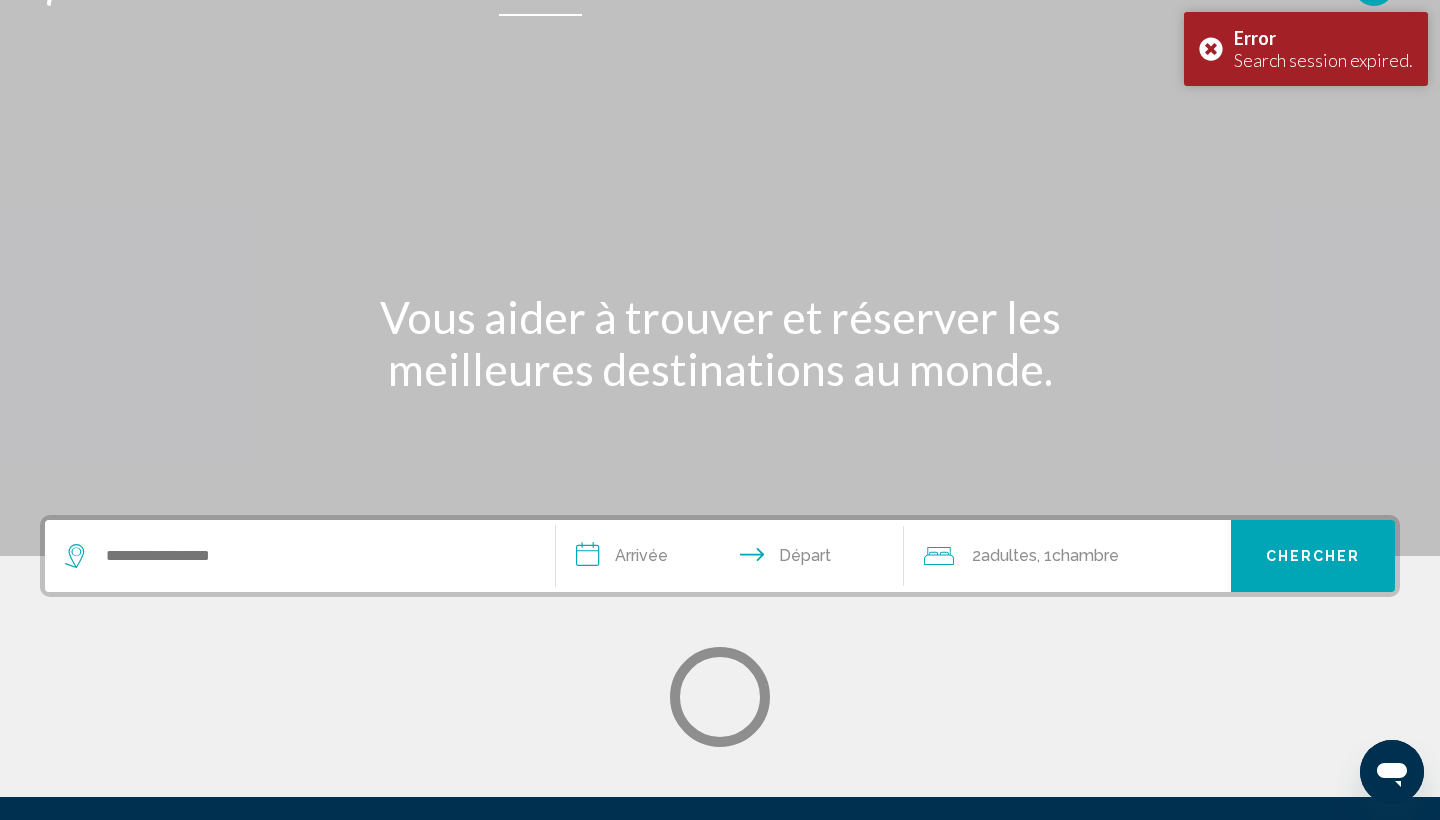 scroll, scrollTop: 0, scrollLeft: 0, axis: both 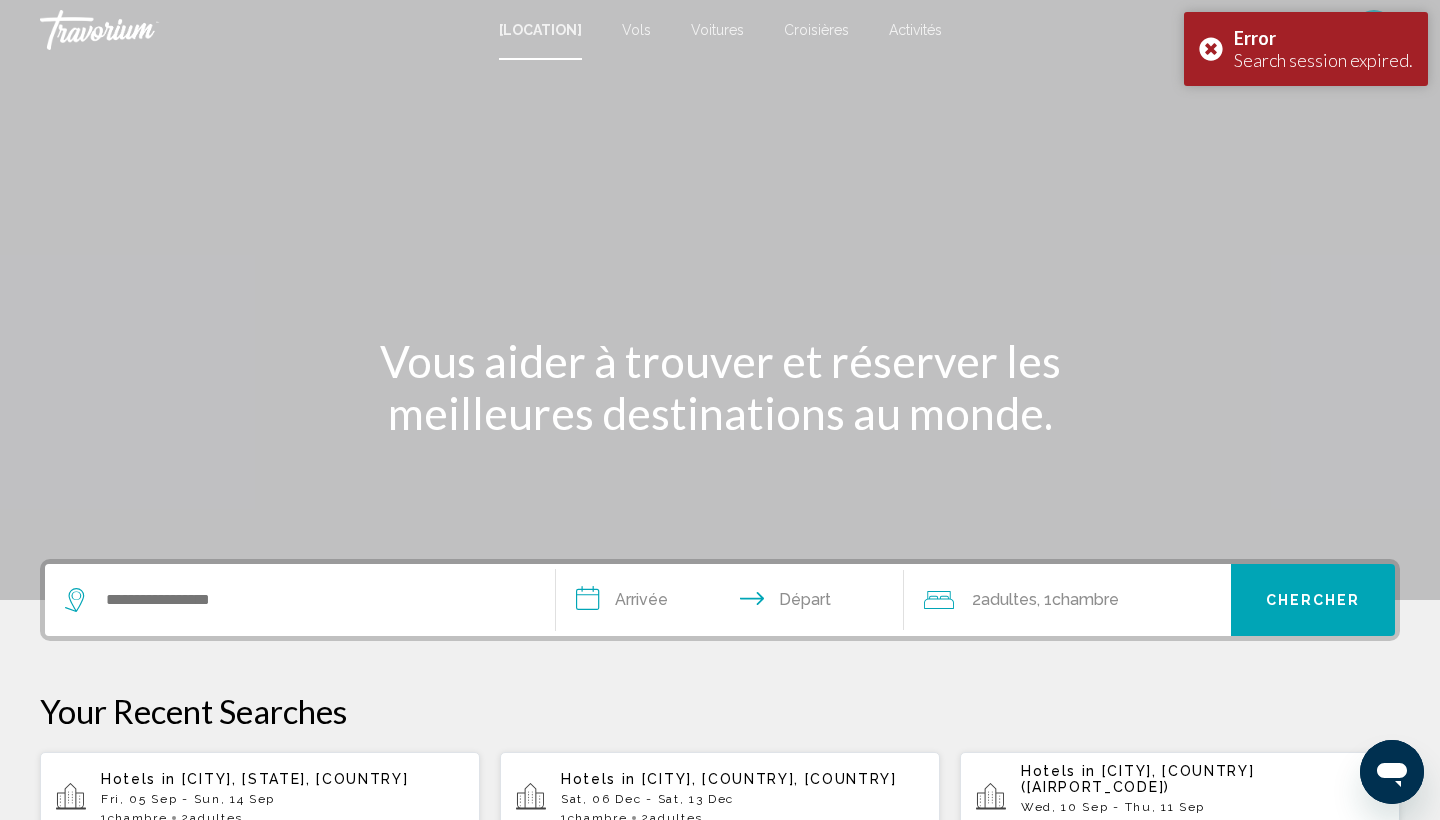 click on "[CITY], [STATE], [COUNTRY]" at bounding box center [295, 779] 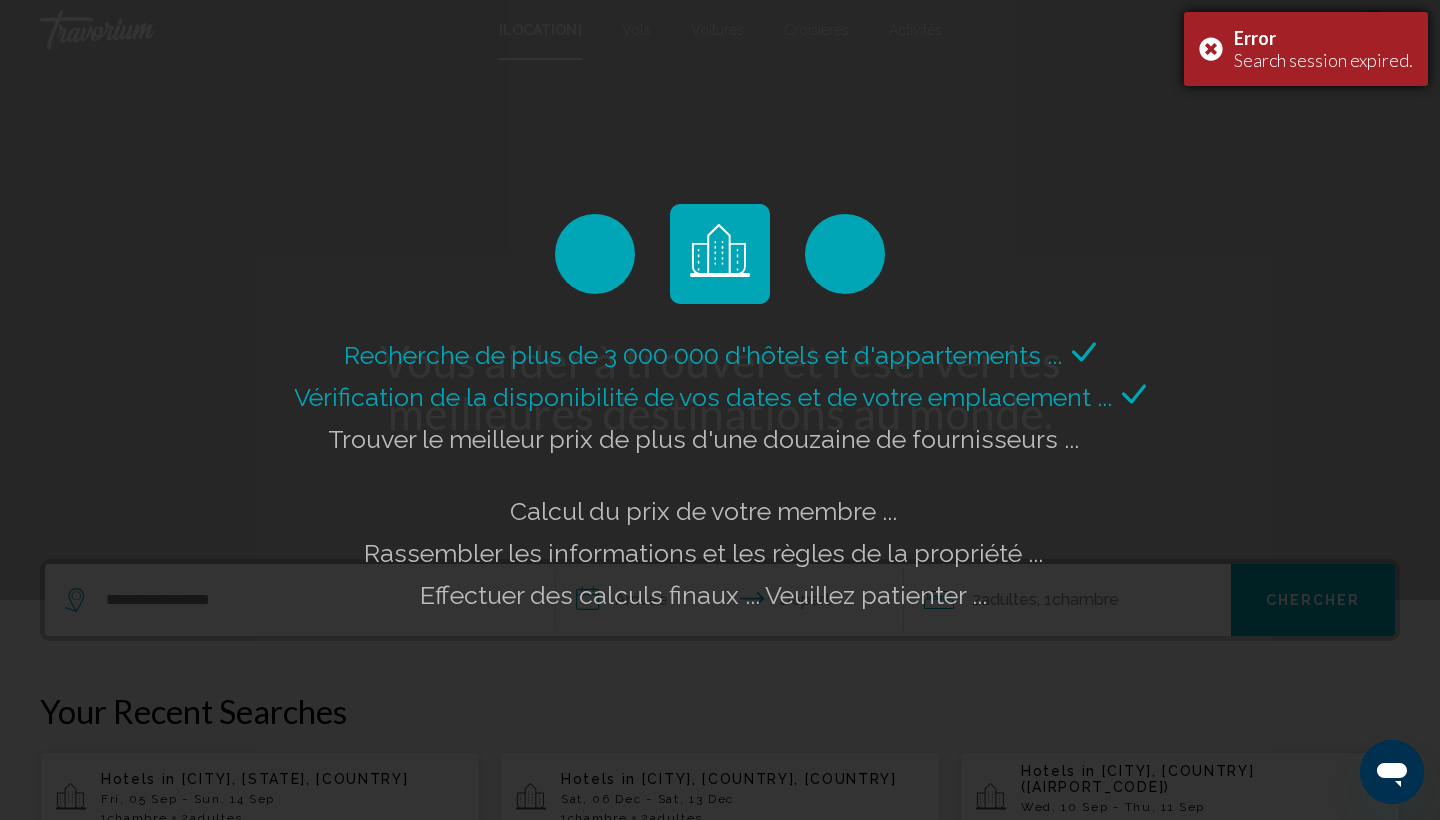 click on "Error   Search session expired." at bounding box center [1306, 49] 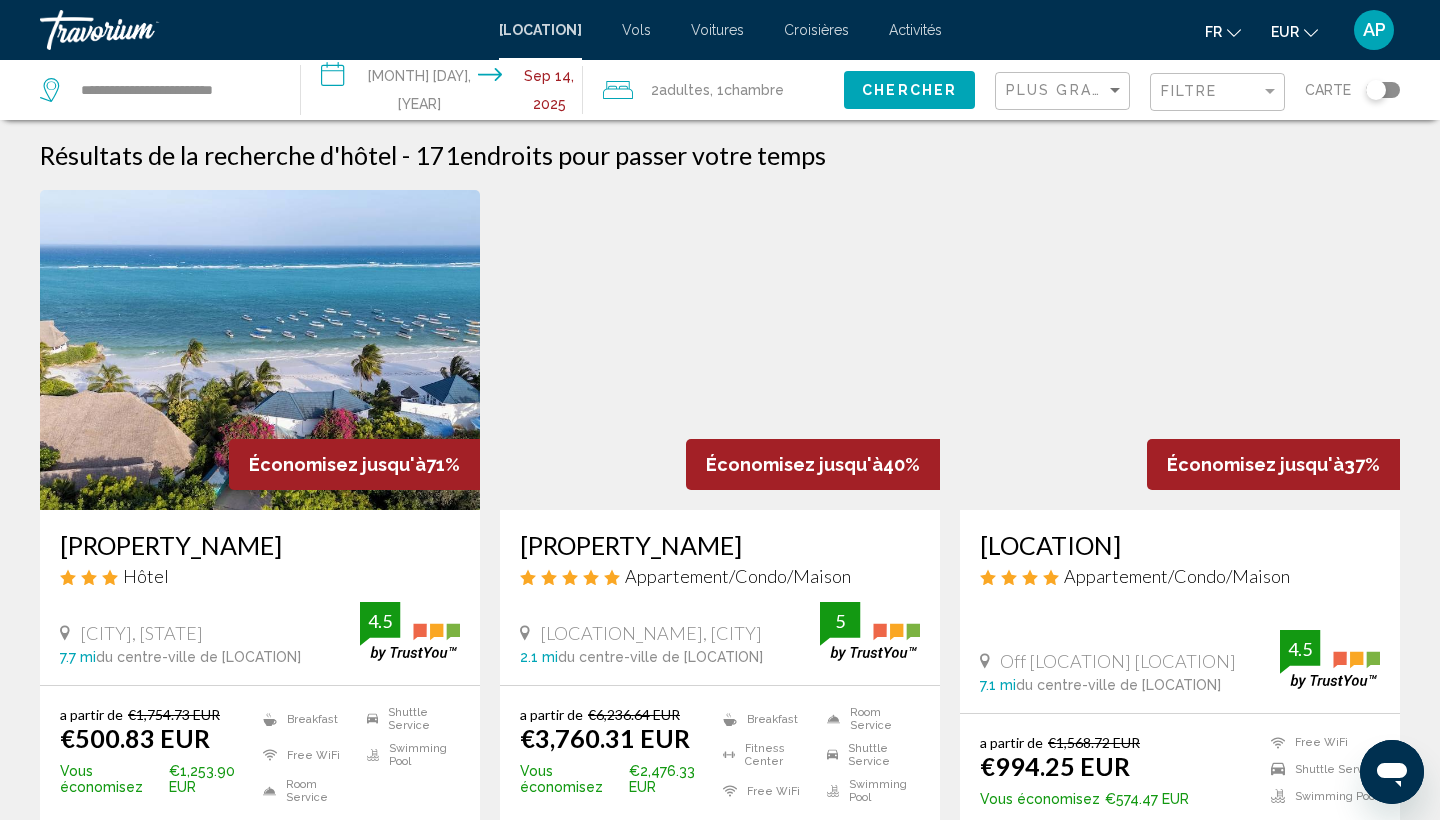 click on "Plus grandes économies" at bounding box center [1065, 91] 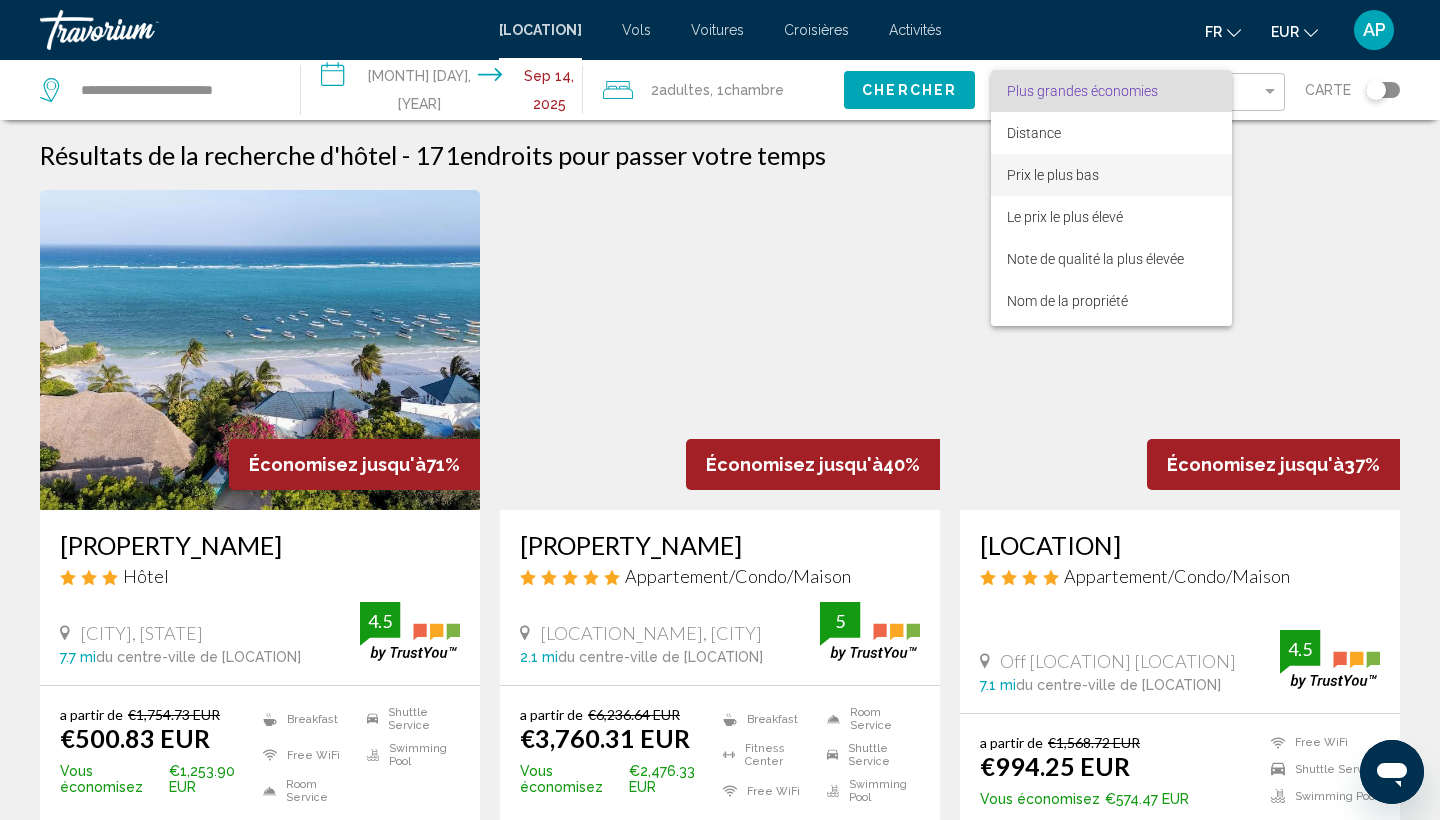 click on "Prix le plus bas" at bounding box center [1053, 175] 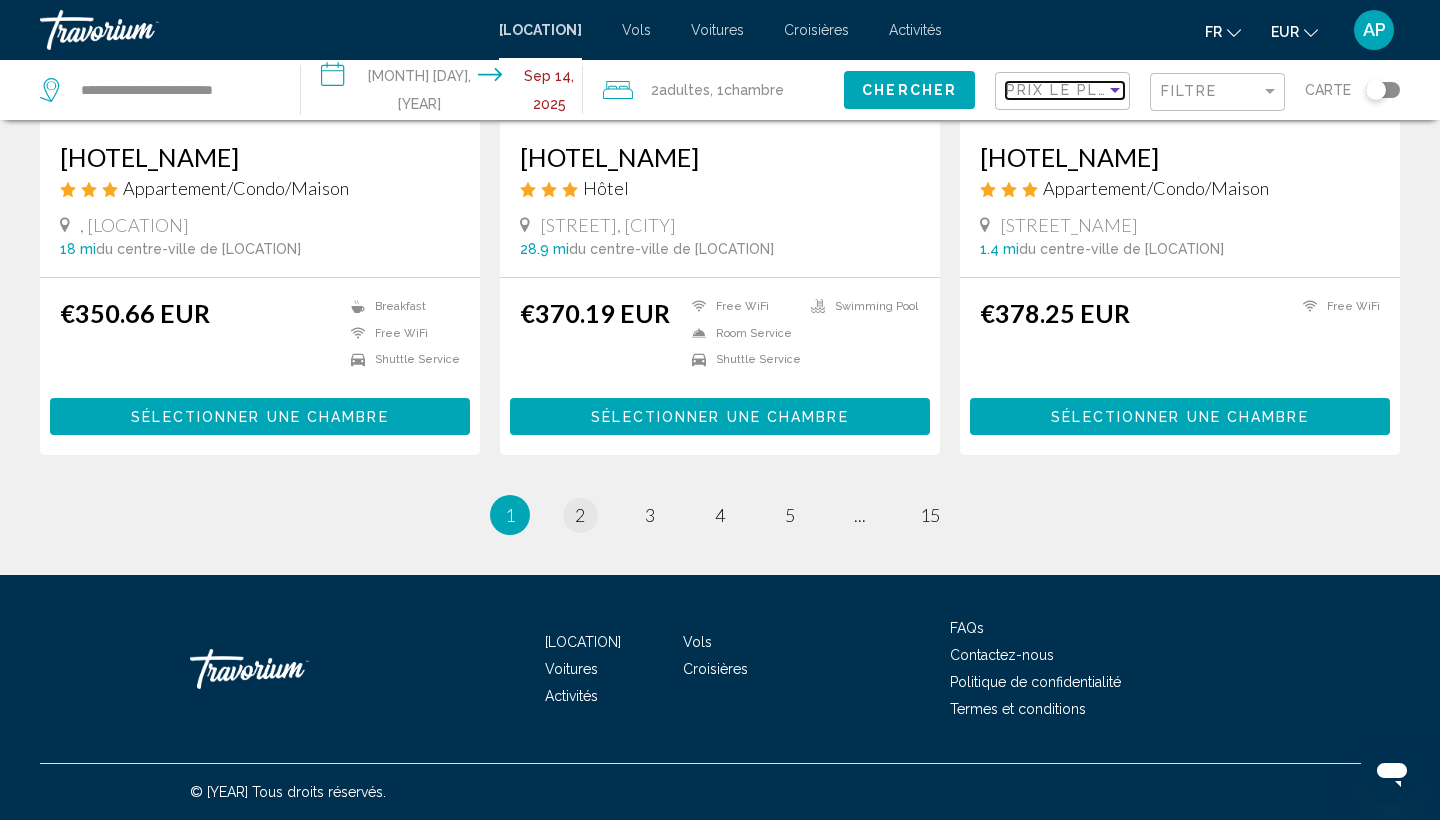 scroll, scrollTop: 2497, scrollLeft: 0, axis: vertical 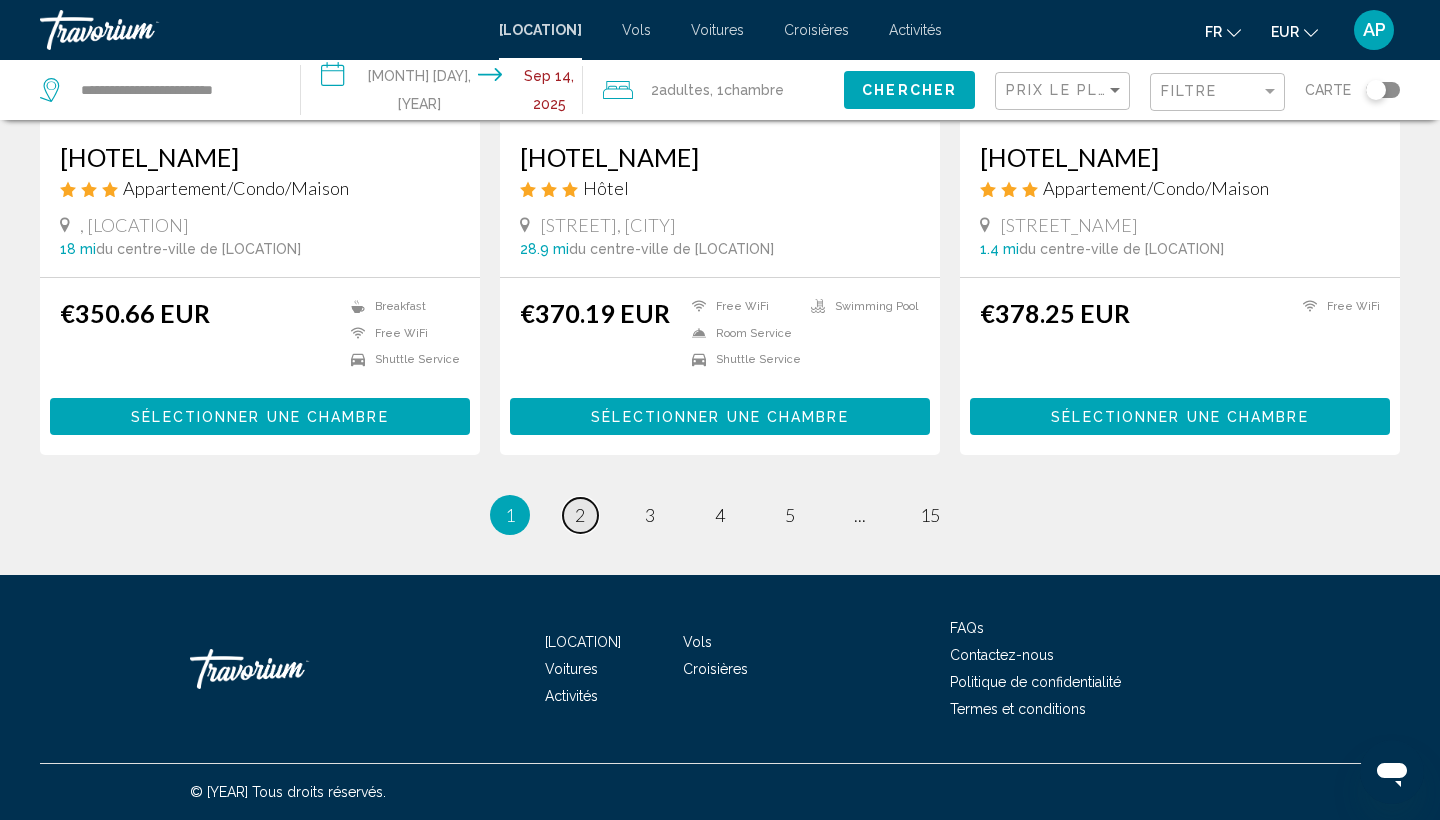 click on "page  2" at bounding box center (580, 515) 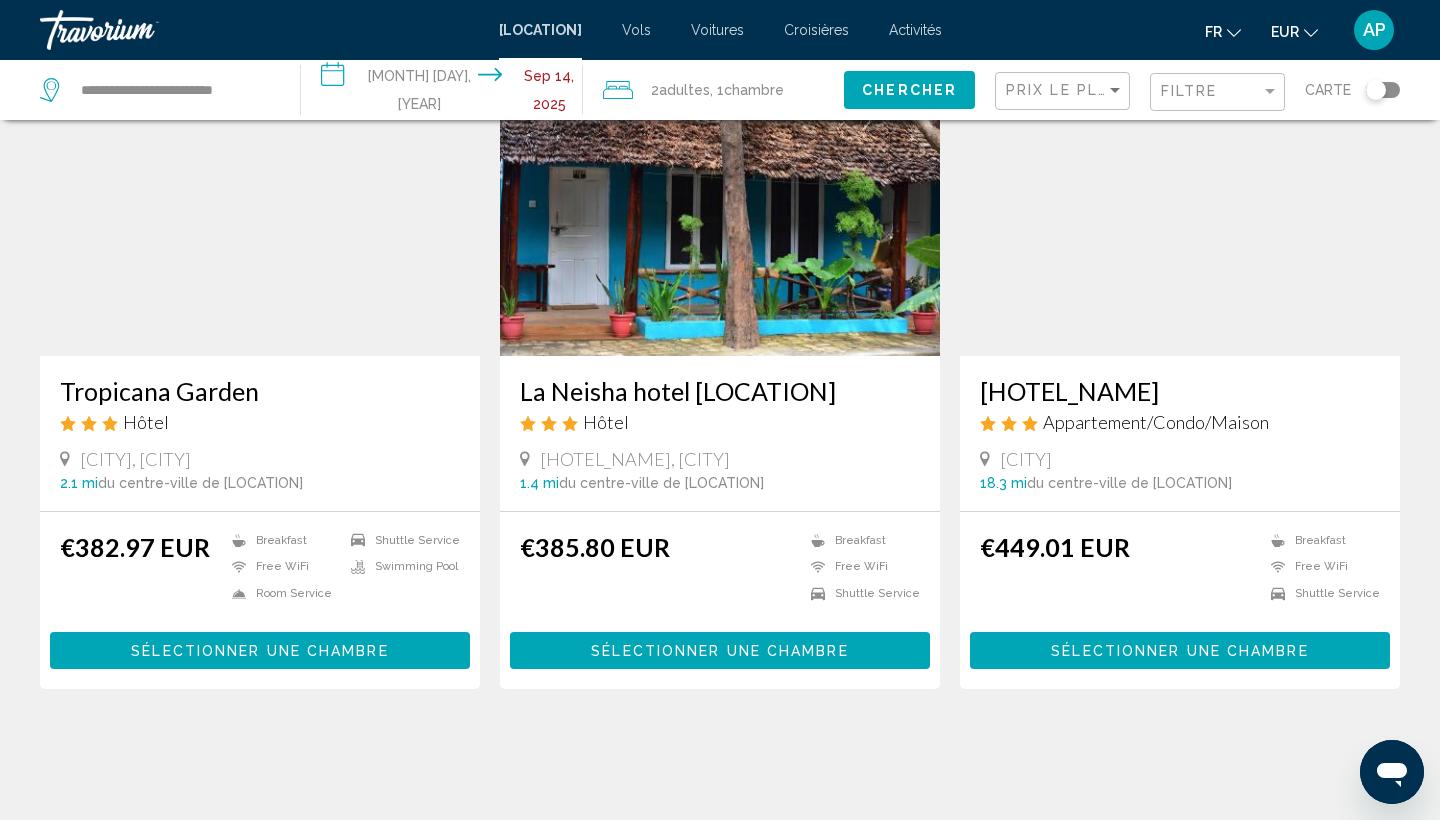 scroll, scrollTop: 157, scrollLeft: 0, axis: vertical 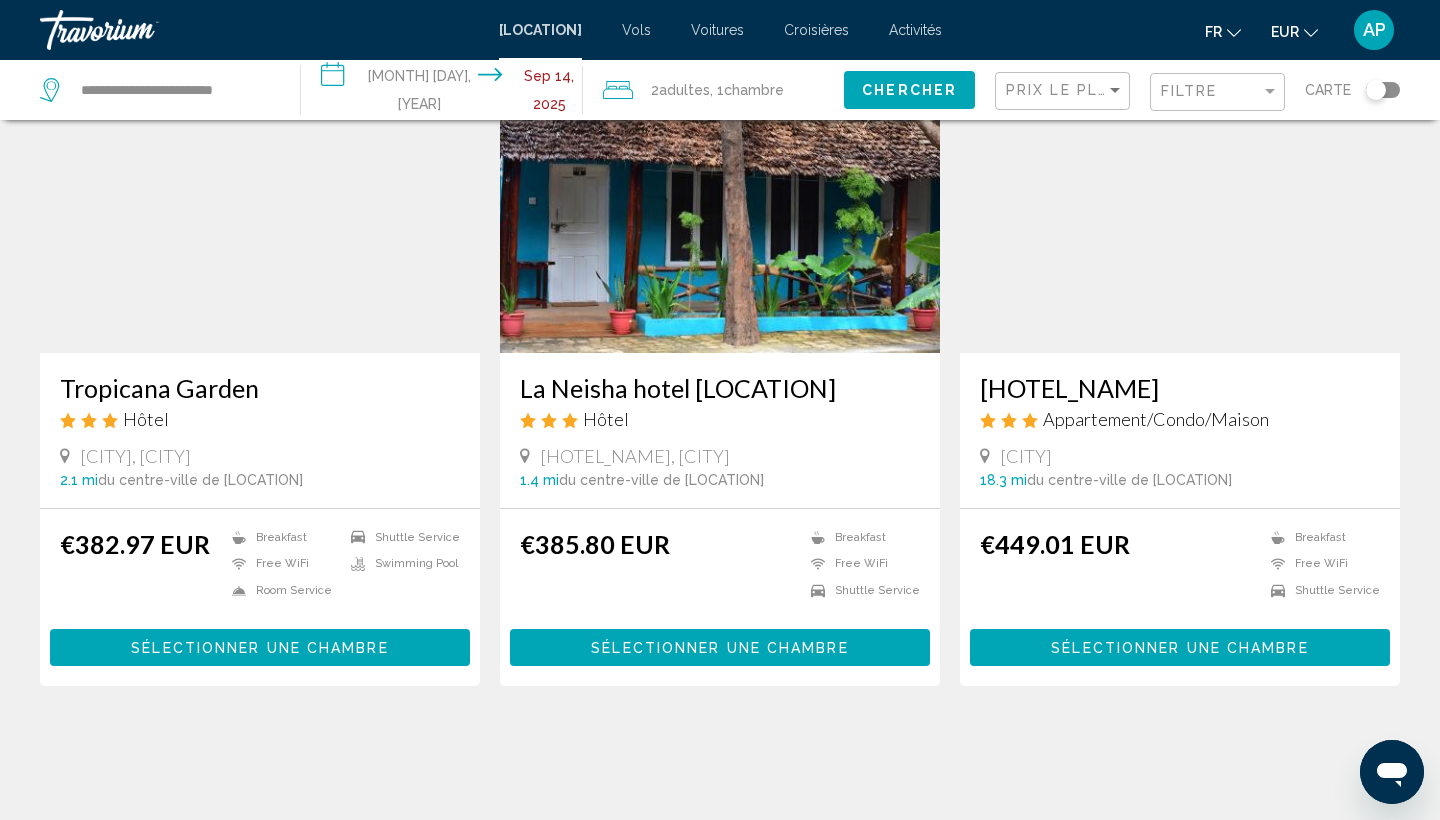 click on "Sélectionner une chambre" at bounding box center [1179, 648] 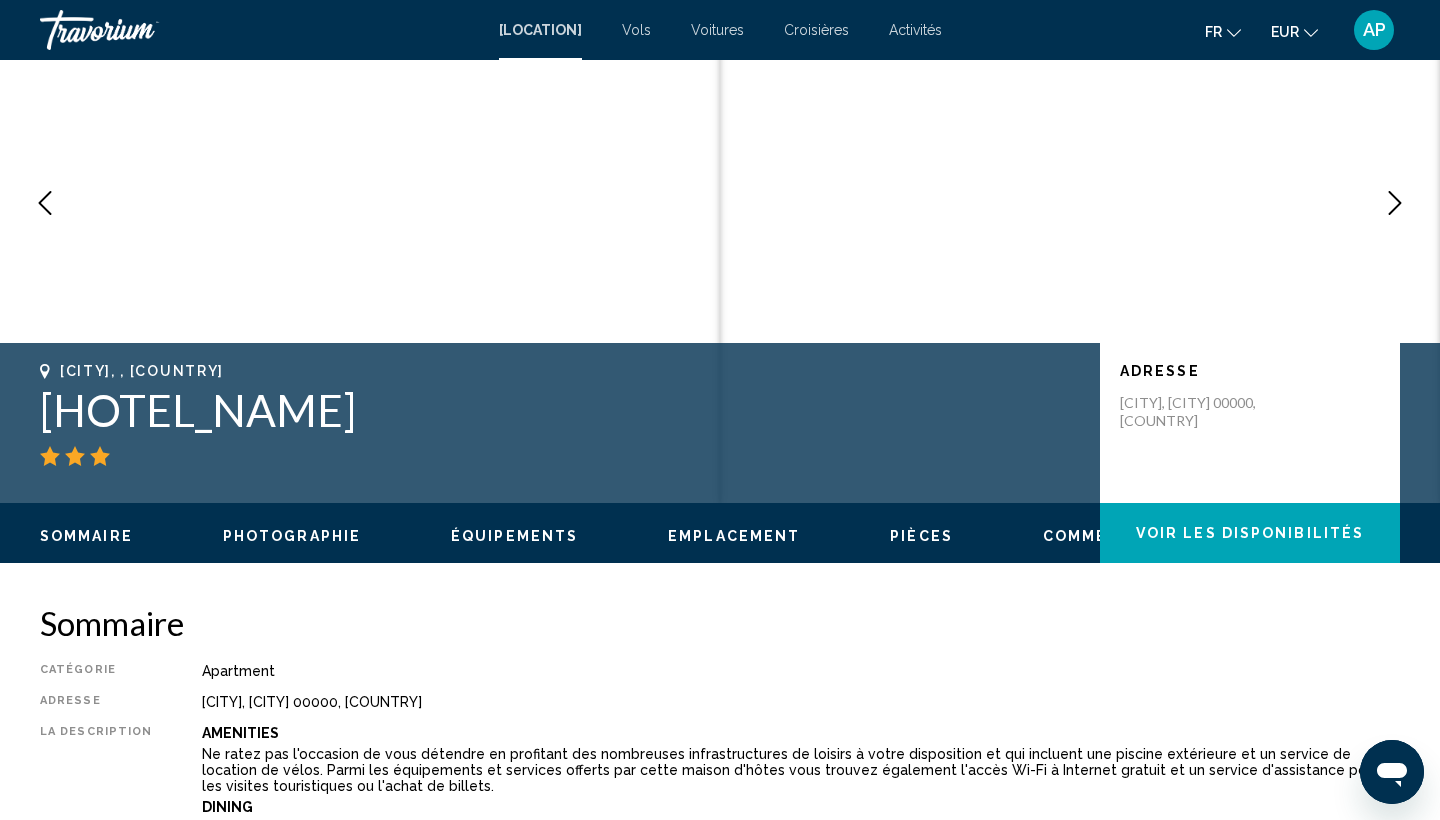 scroll, scrollTop: 0, scrollLeft: 0, axis: both 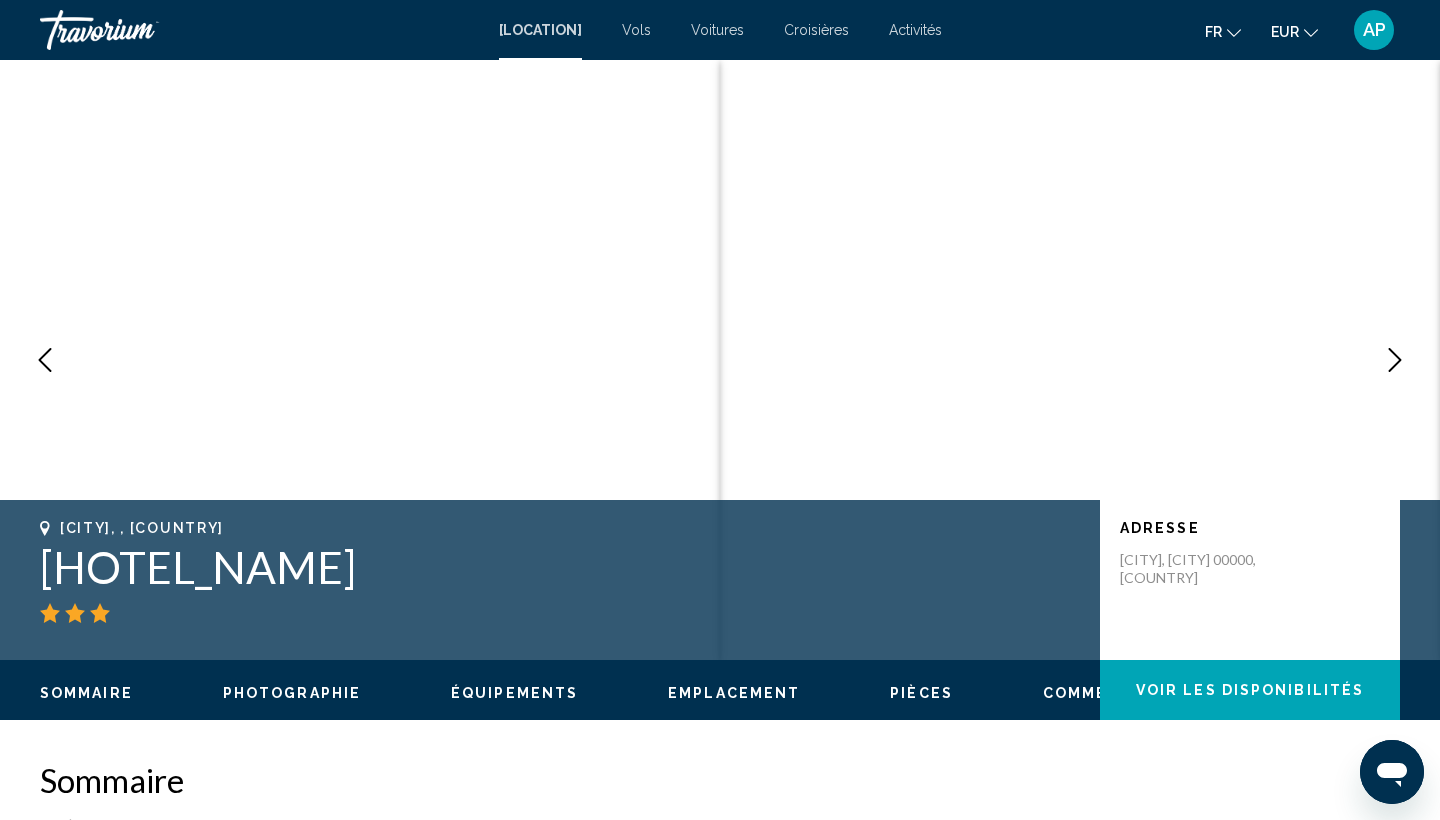 click at bounding box center [1395, 360] 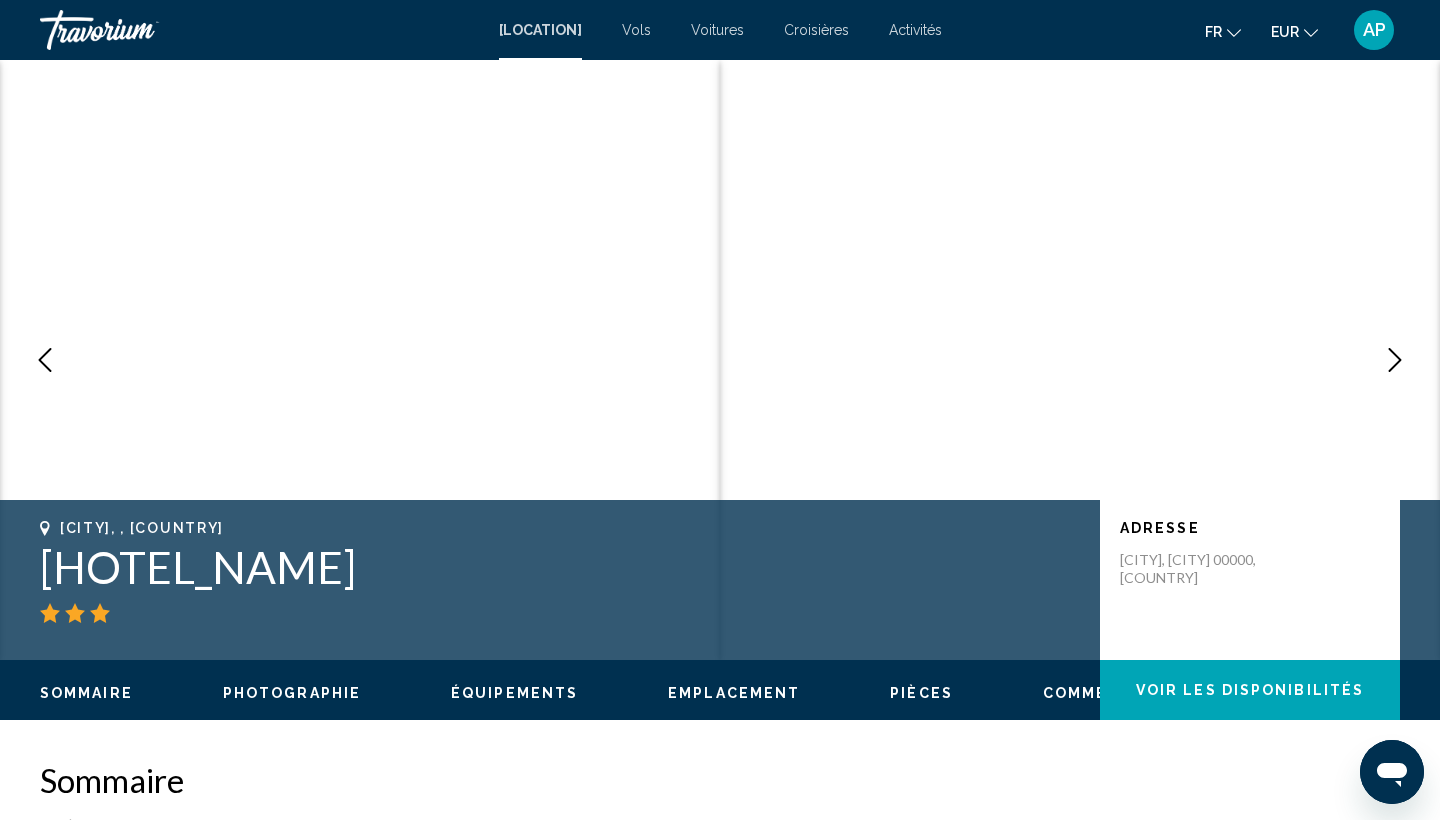 click at bounding box center (1395, 360) 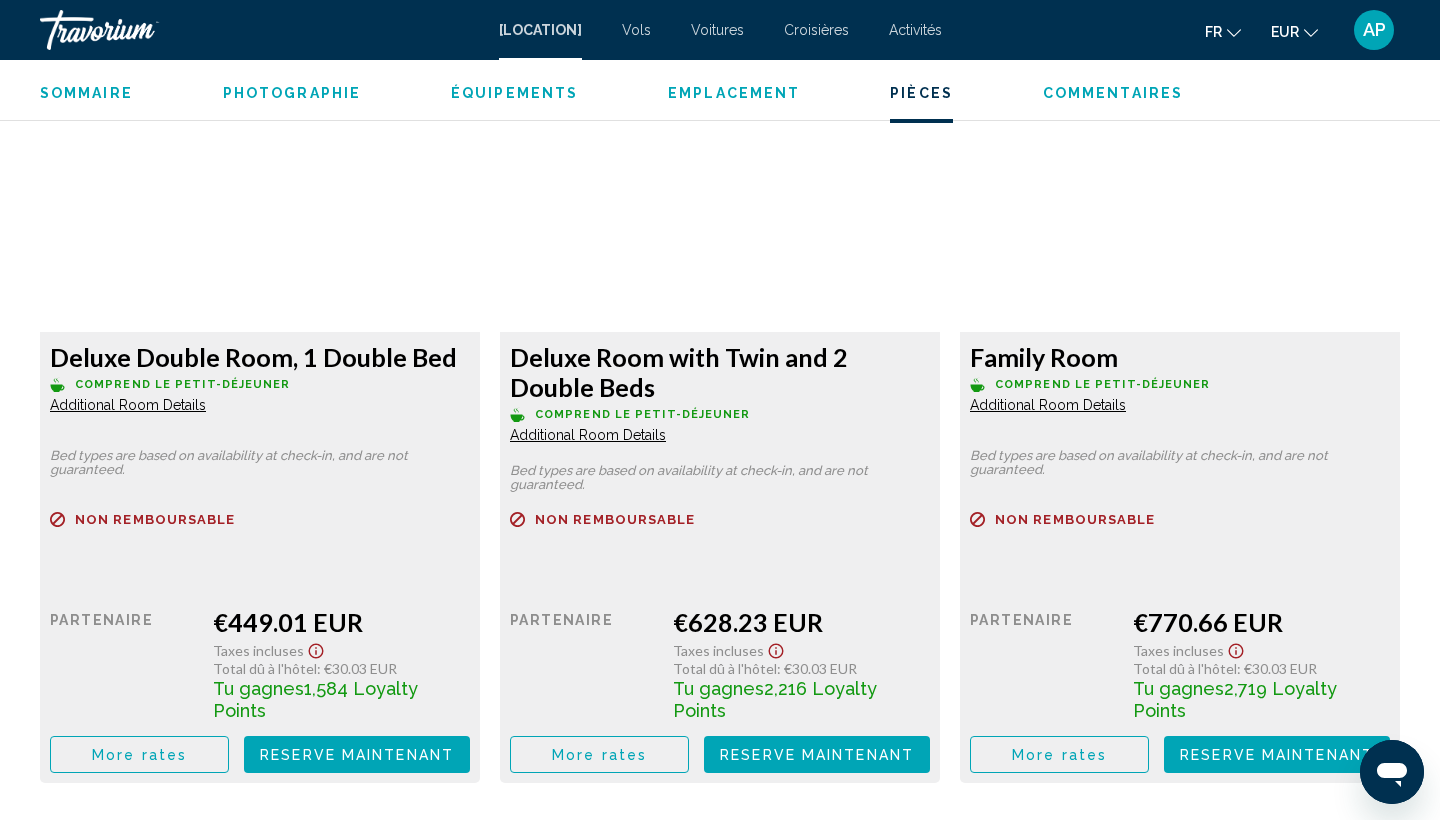 scroll, scrollTop: 2721, scrollLeft: 0, axis: vertical 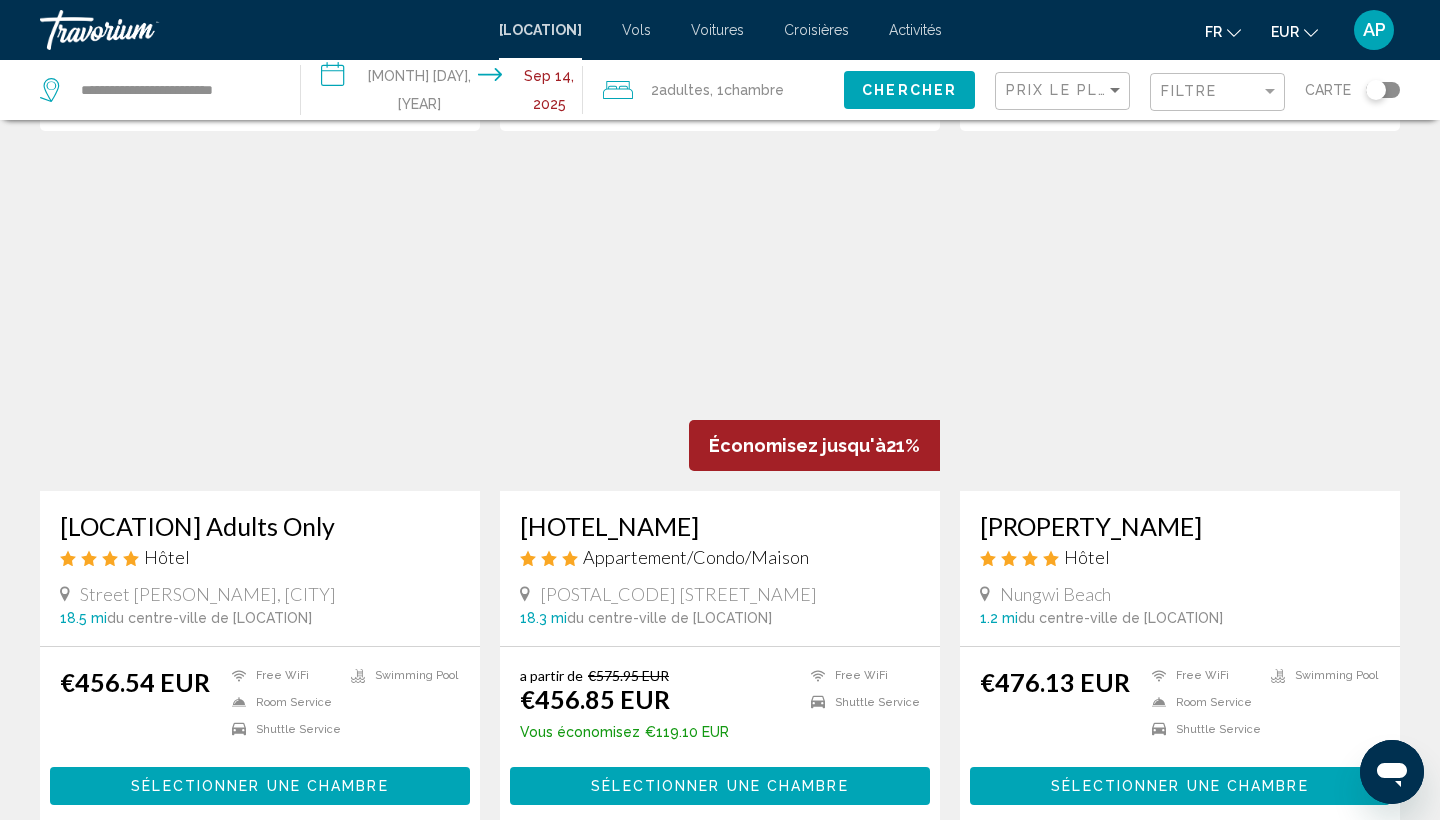 click at bounding box center (720, 331) 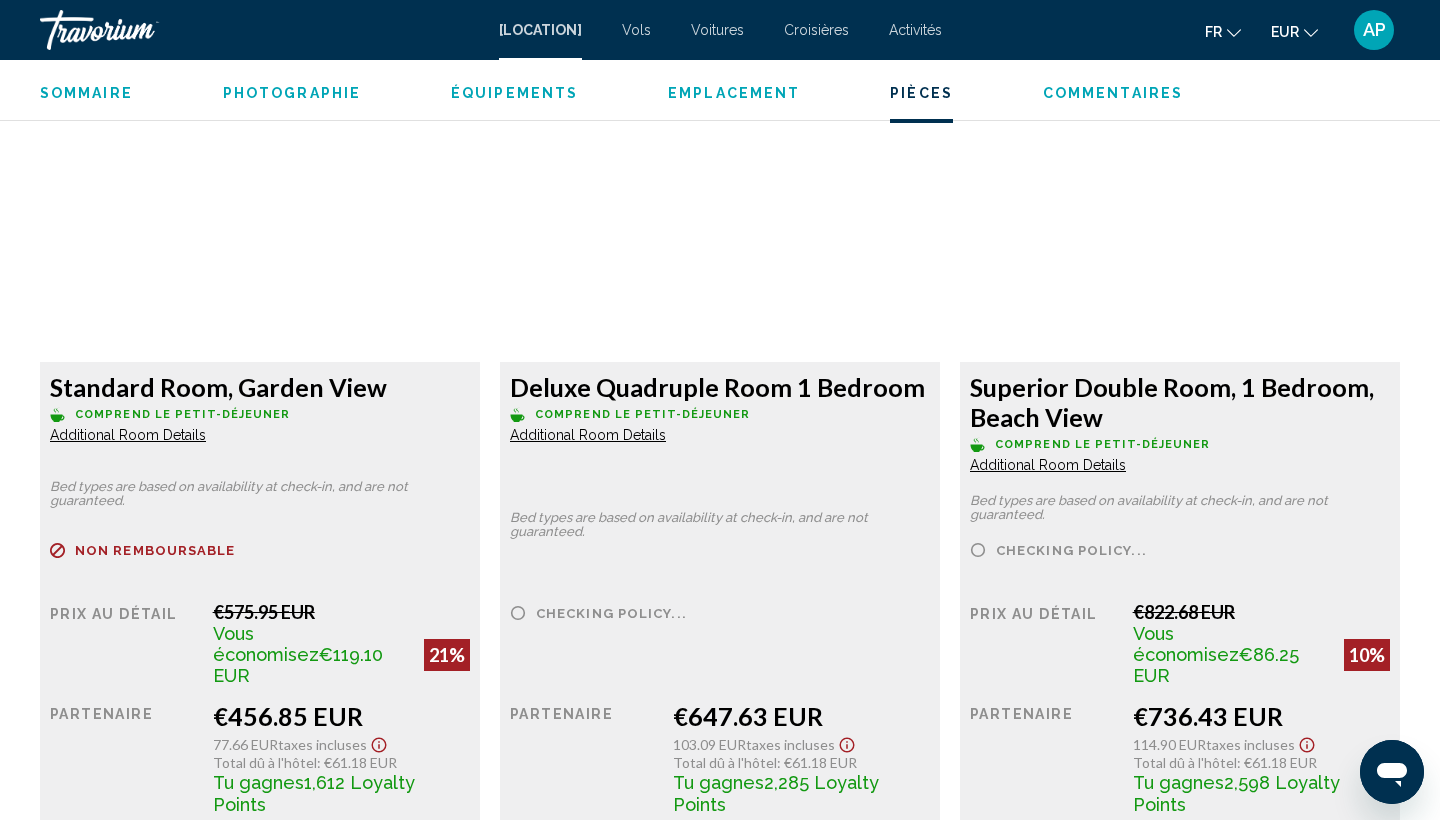 scroll, scrollTop: 2721, scrollLeft: 0, axis: vertical 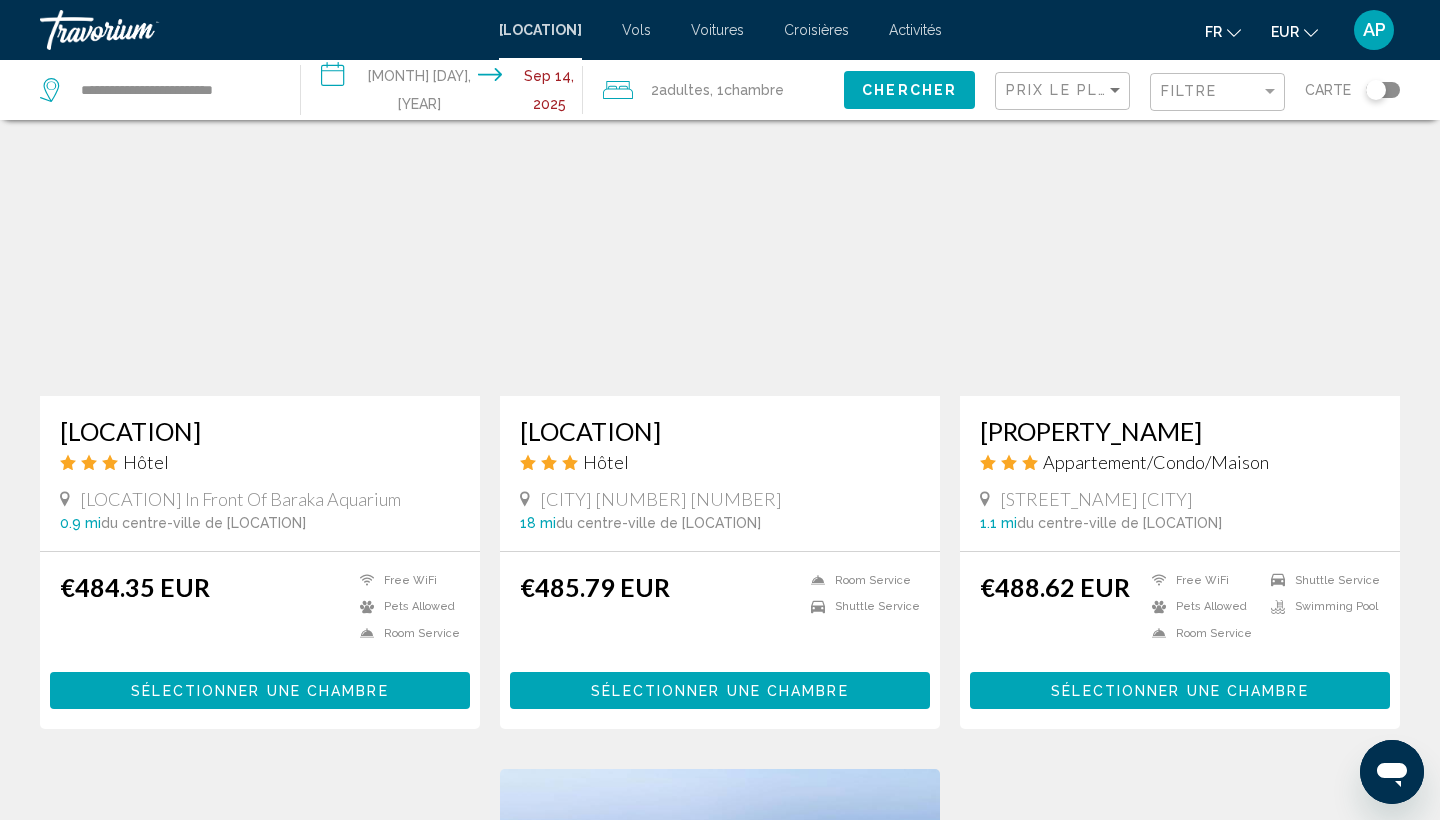 click on "Hôtels Vols Voitures Croisières Activités Hôtels Vols Voitures Croisières Activités fr
English Español Français Italiano Português русский EUR
USD ($) MXN (Mex$) CAD (Can$) GBP (£) EUR (€) AUD (A$) NZD (NZ$) CNY (CN¥) AP Se connecter" at bounding box center (720, 30) 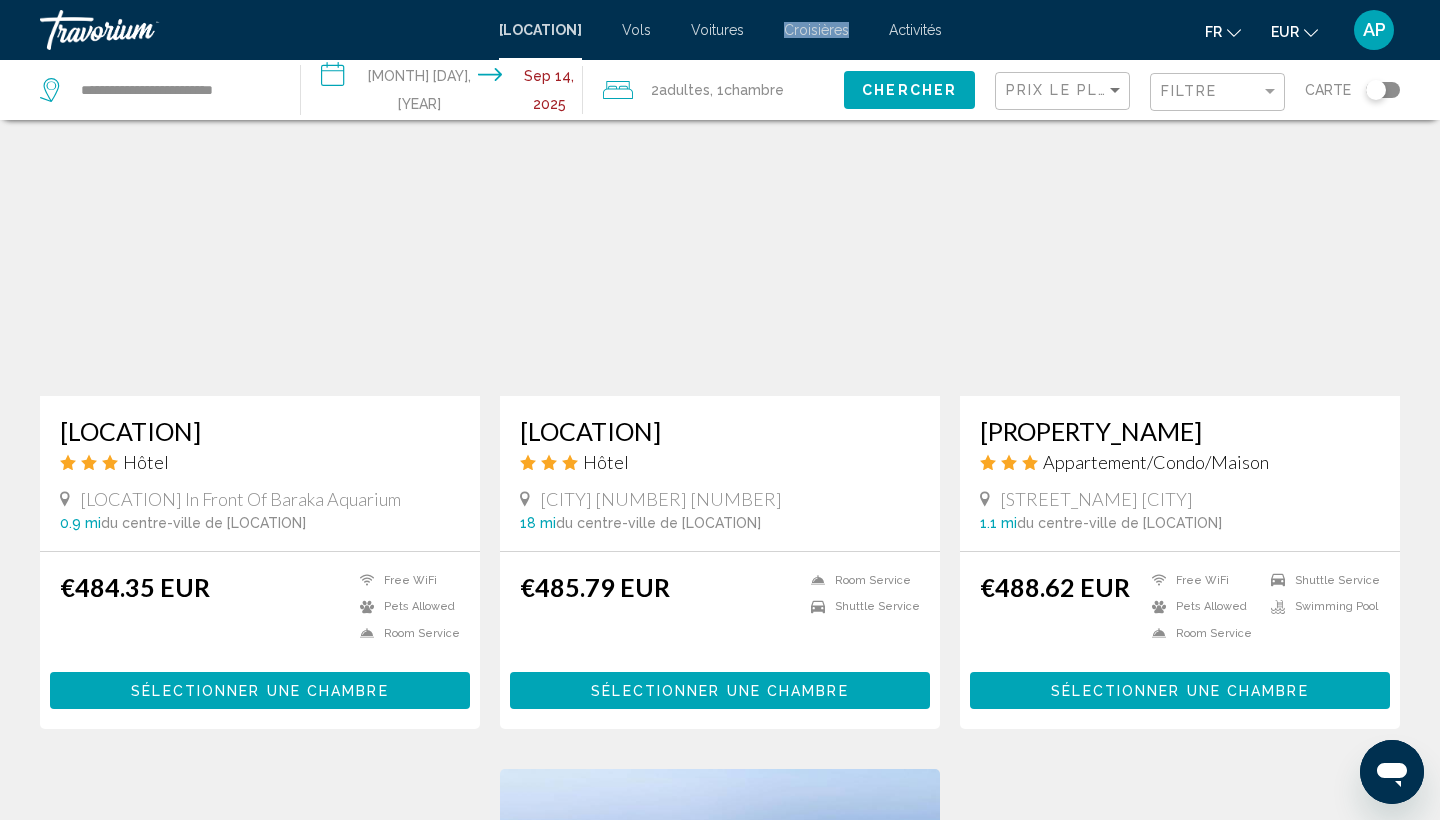 click on "Hôtels Vols Voitures Croisières Activités Hôtels Vols Voitures Croisières Activités fr
English Español Français Italiano Português русский EUR
USD ($) MXN (Mex$) CAD (Can$) GBP (£) EUR (€) AUD (A$) NZD (NZ$) CNY (CN¥) AP Se connecter" at bounding box center [720, 30] 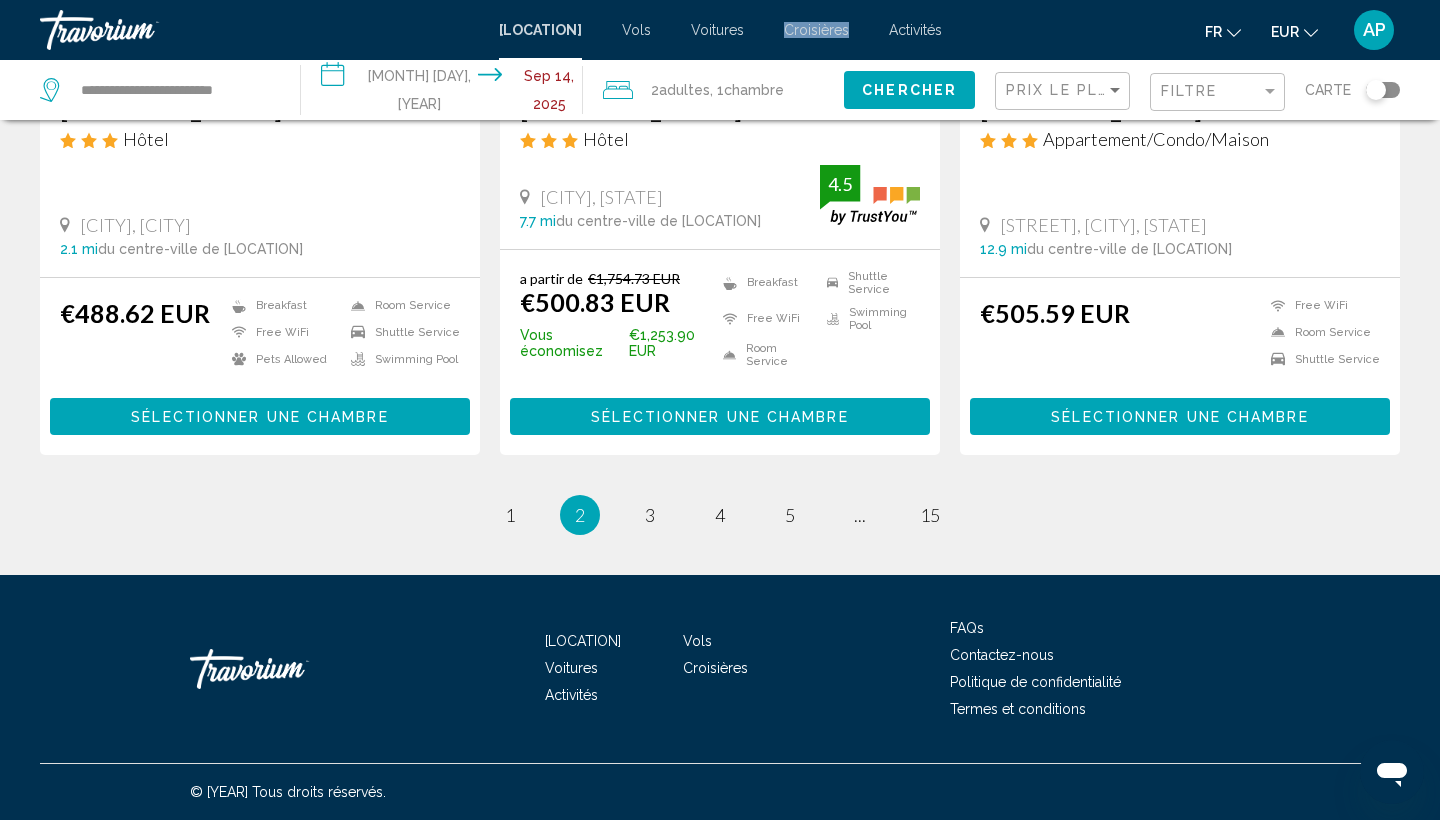 scroll, scrollTop: 2547, scrollLeft: 0, axis: vertical 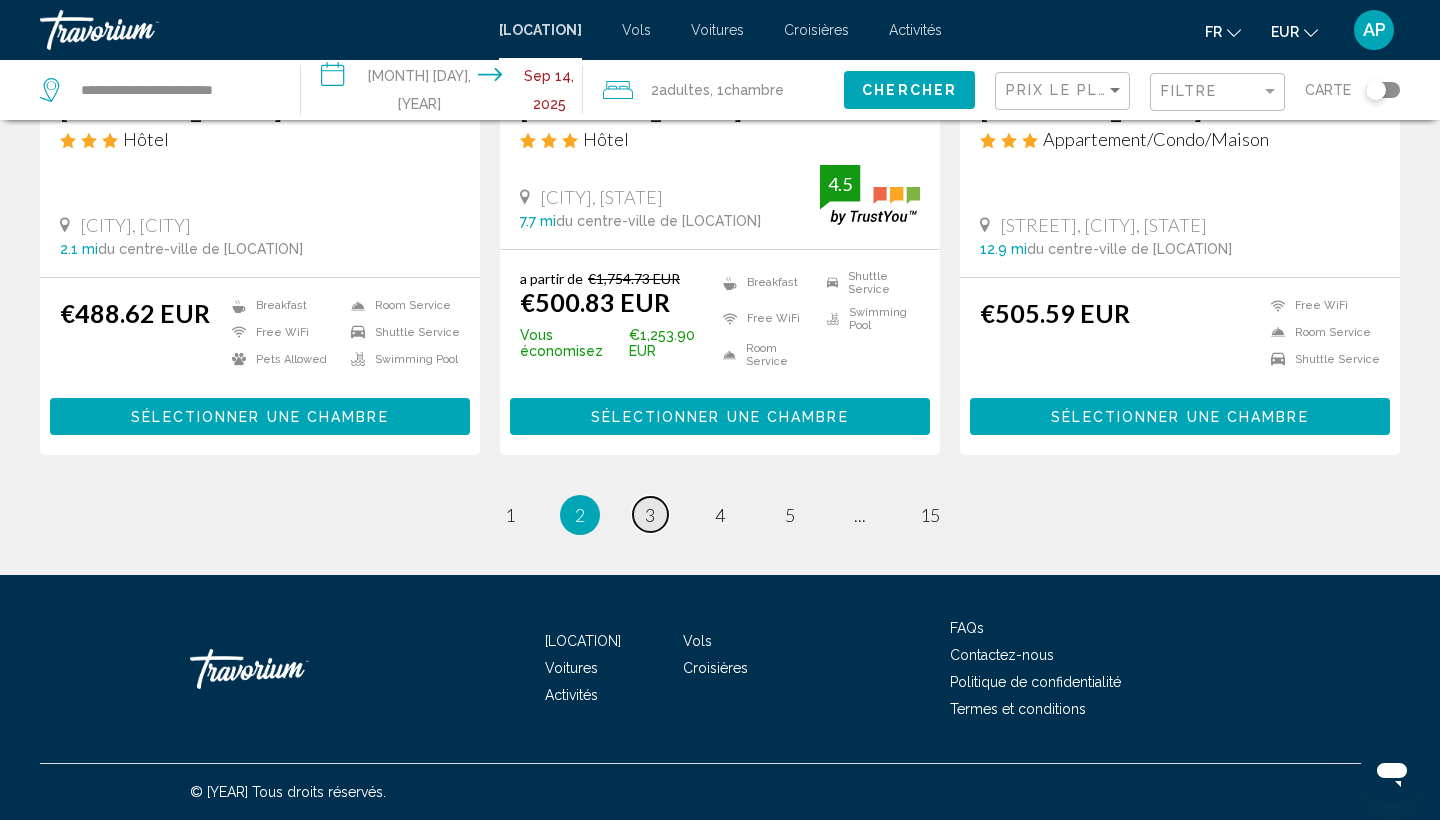 click on "3" at bounding box center [510, 515] 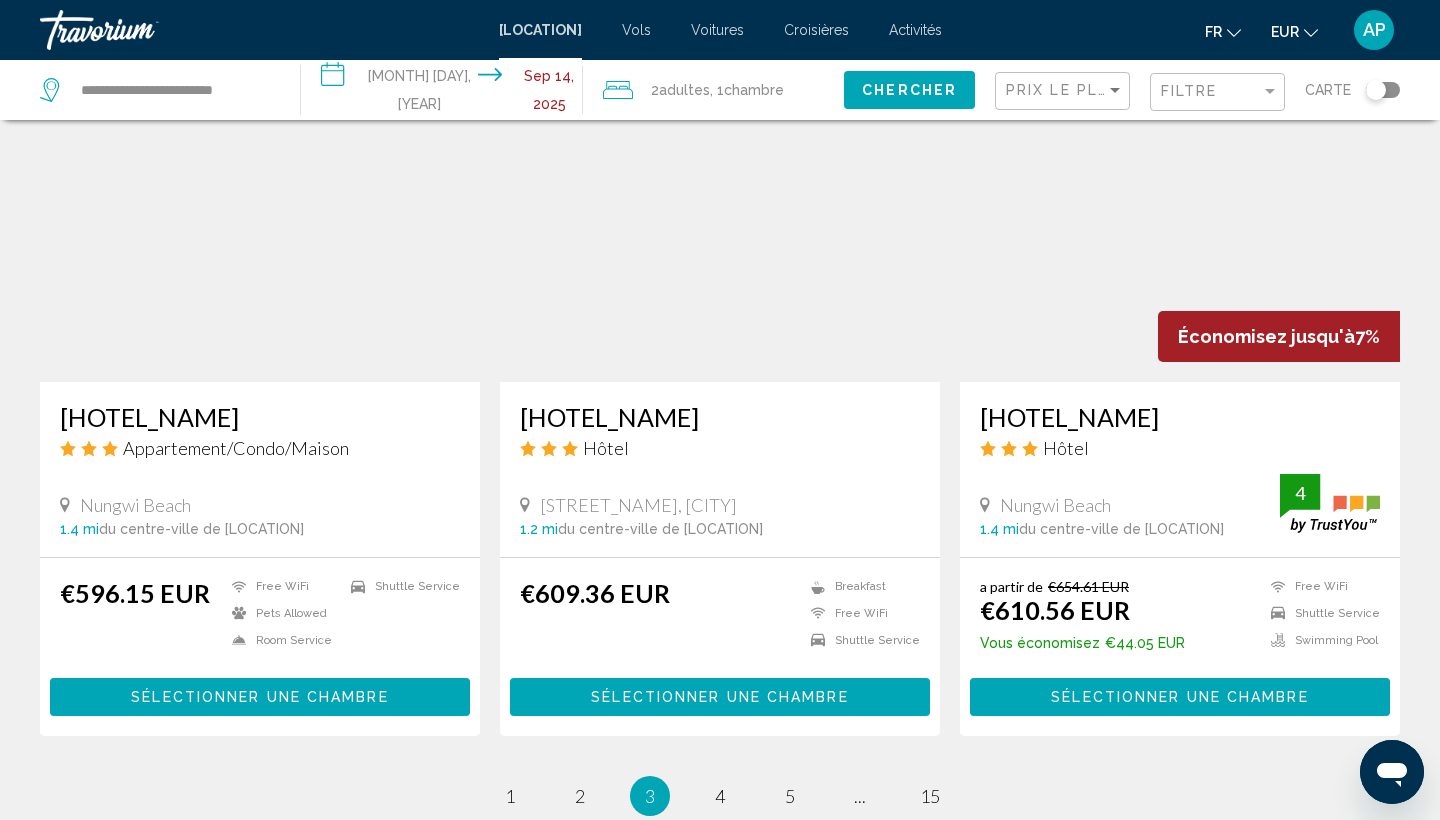 scroll, scrollTop: 2289, scrollLeft: 0, axis: vertical 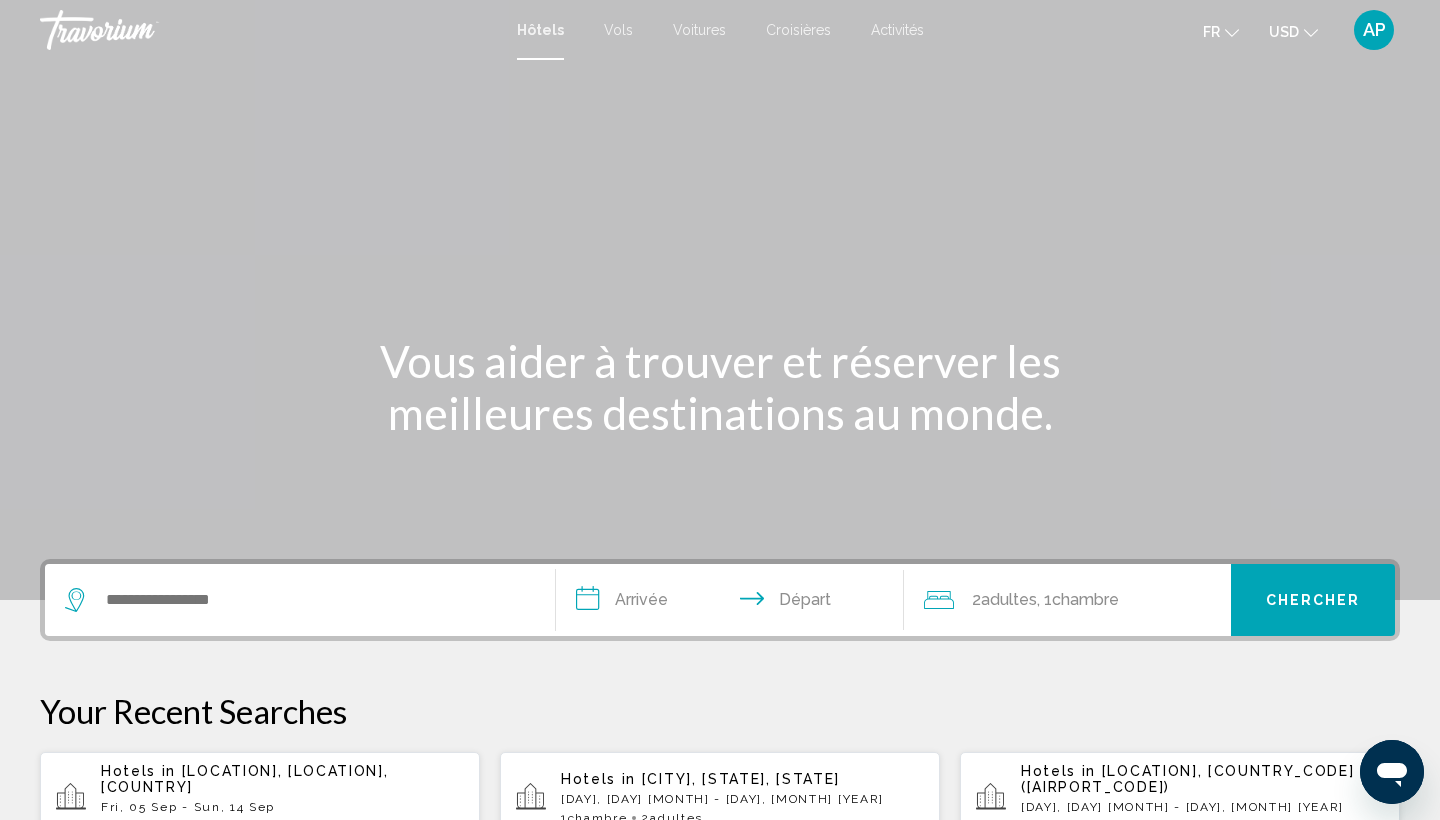 click at bounding box center (300, 600) 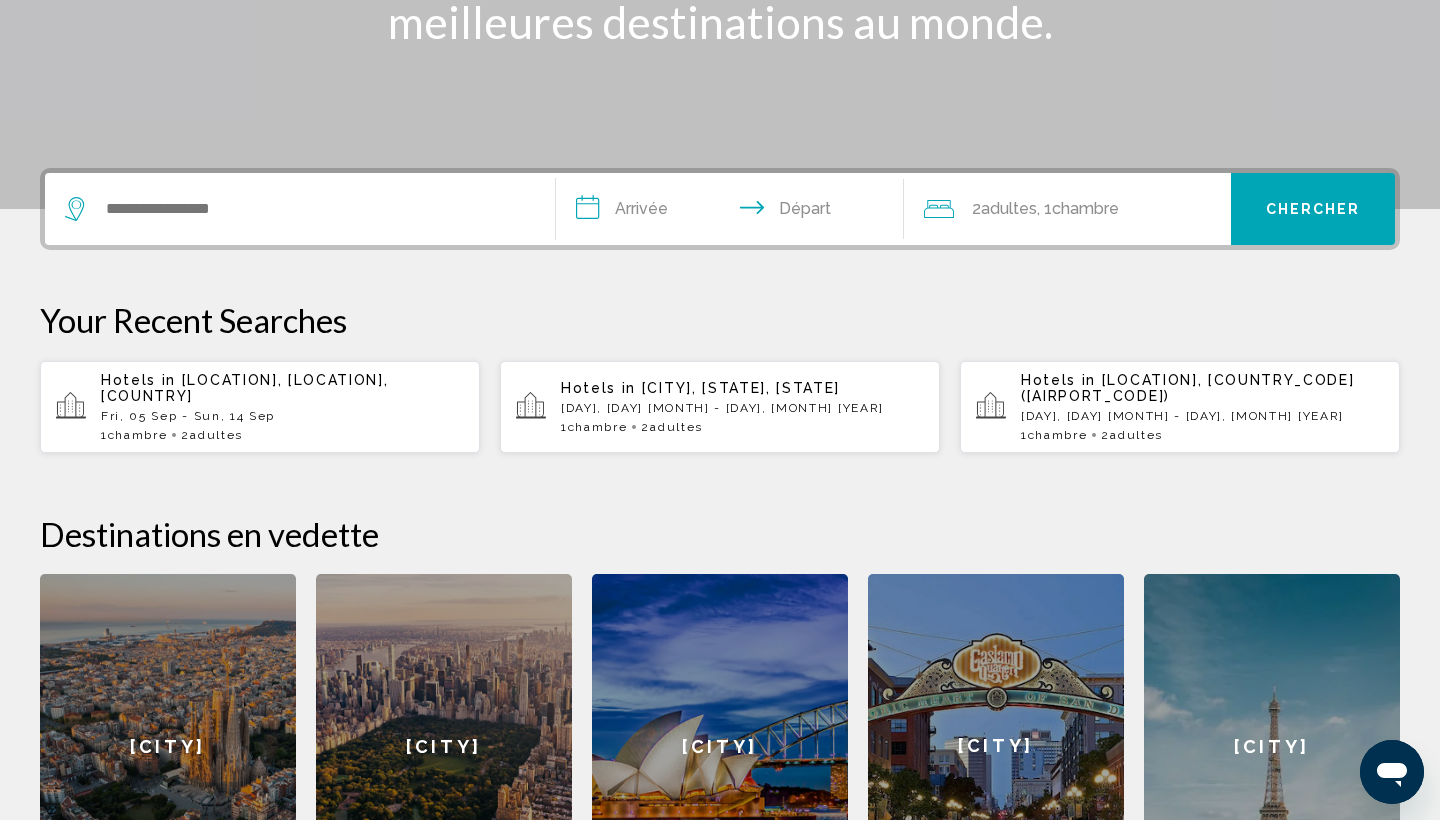scroll, scrollTop: 494, scrollLeft: 0, axis: vertical 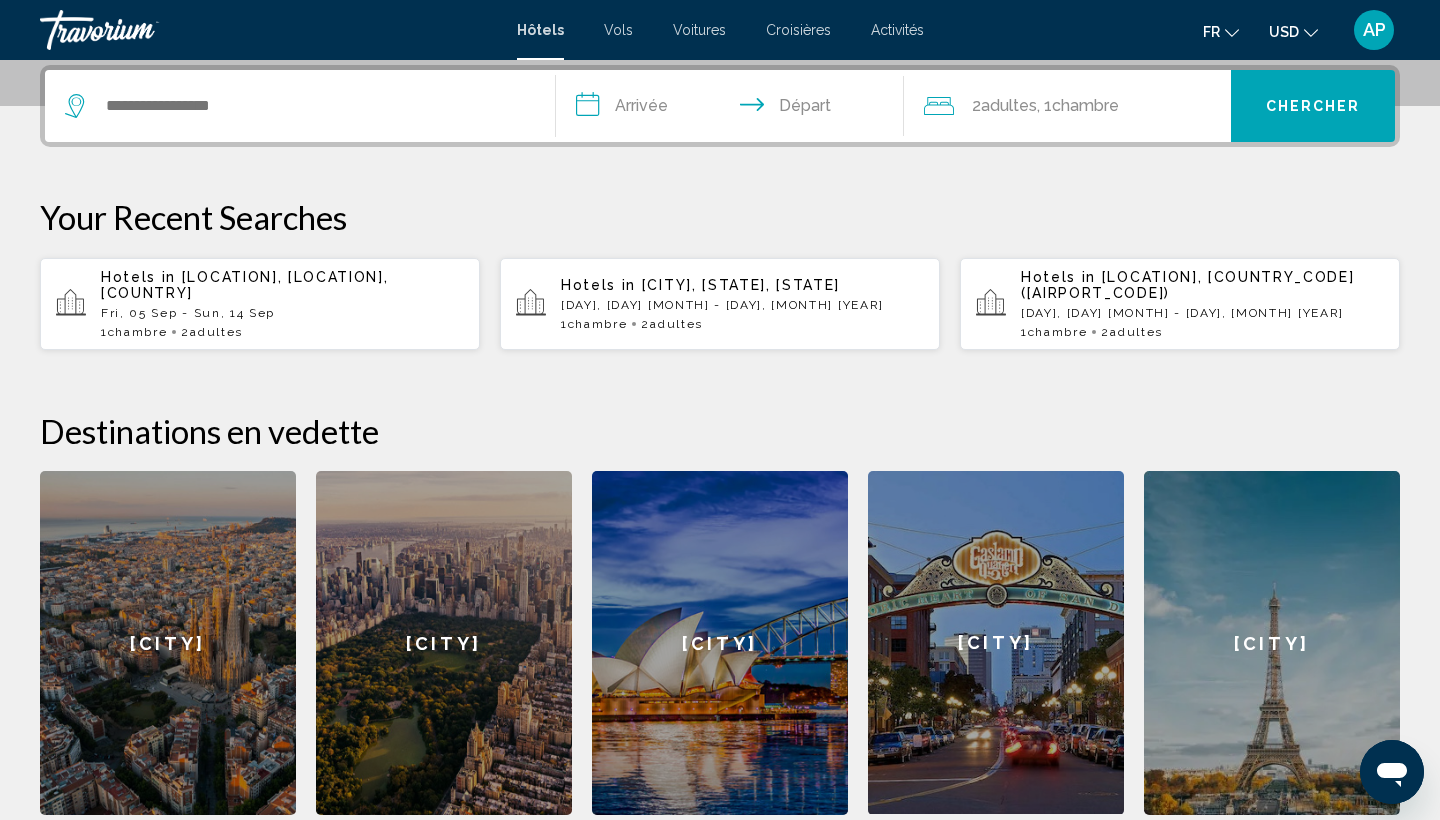 click at bounding box center (300, 106) 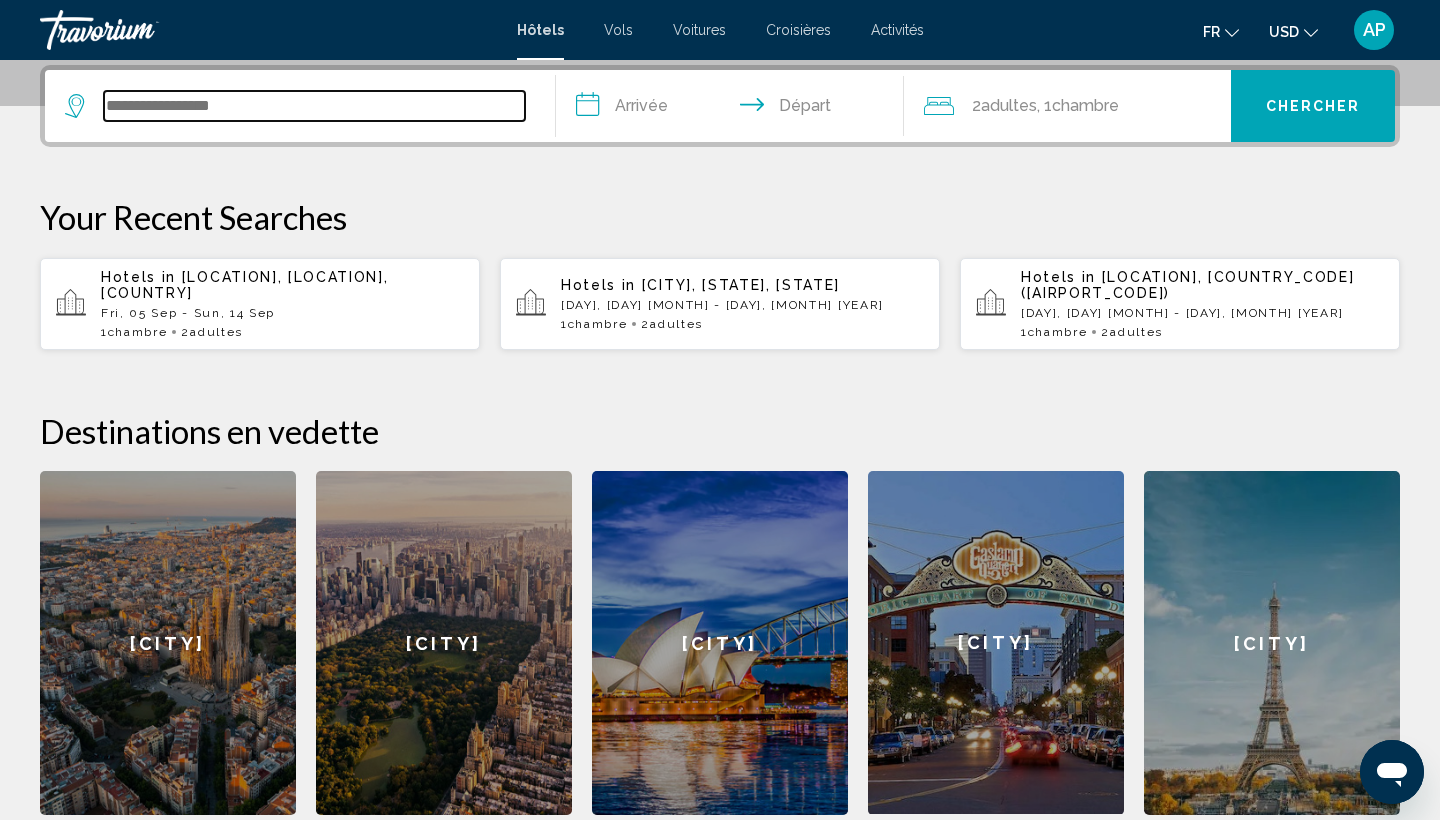 click at bounding box center [314, 106] 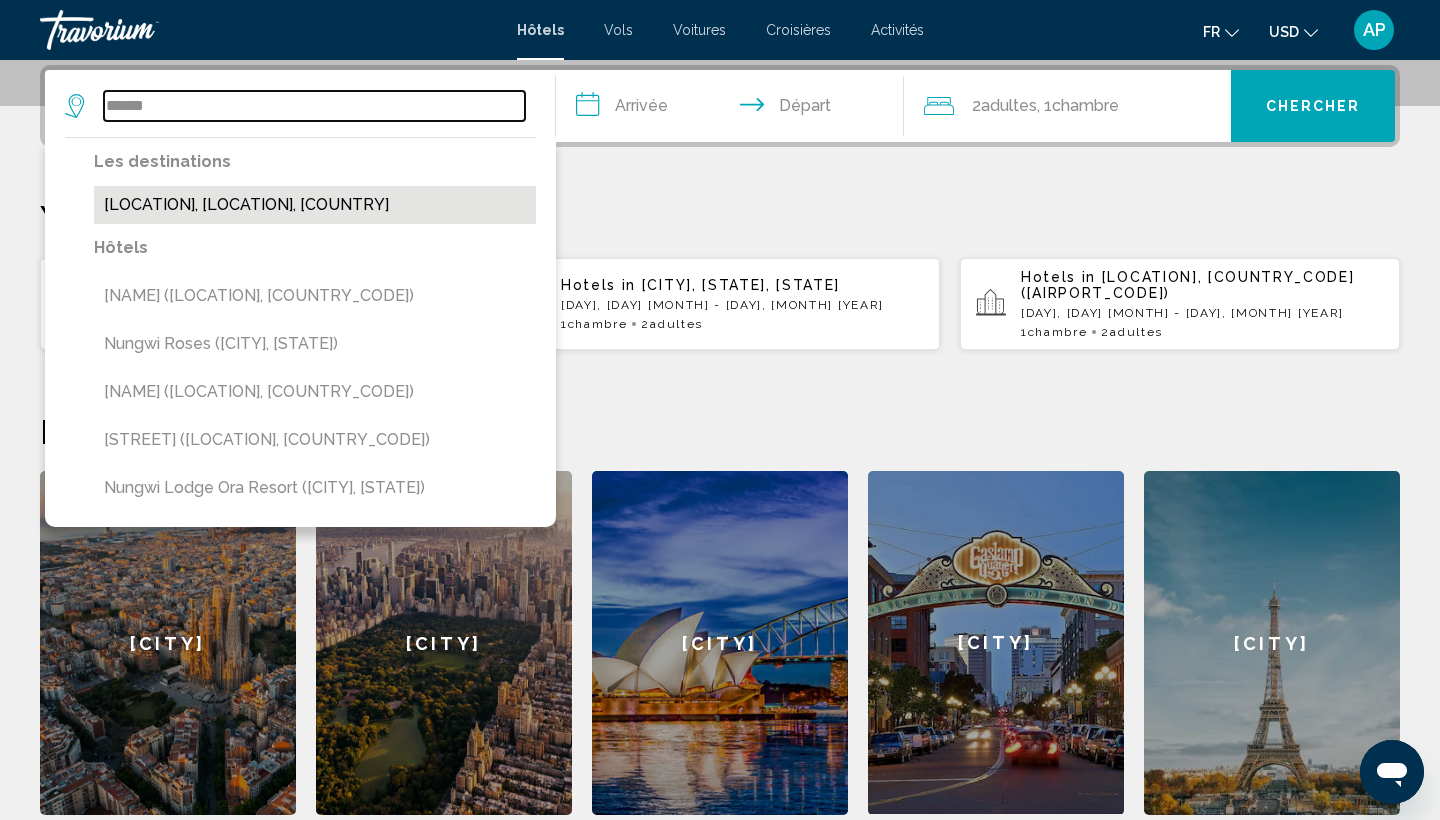 type on "******" 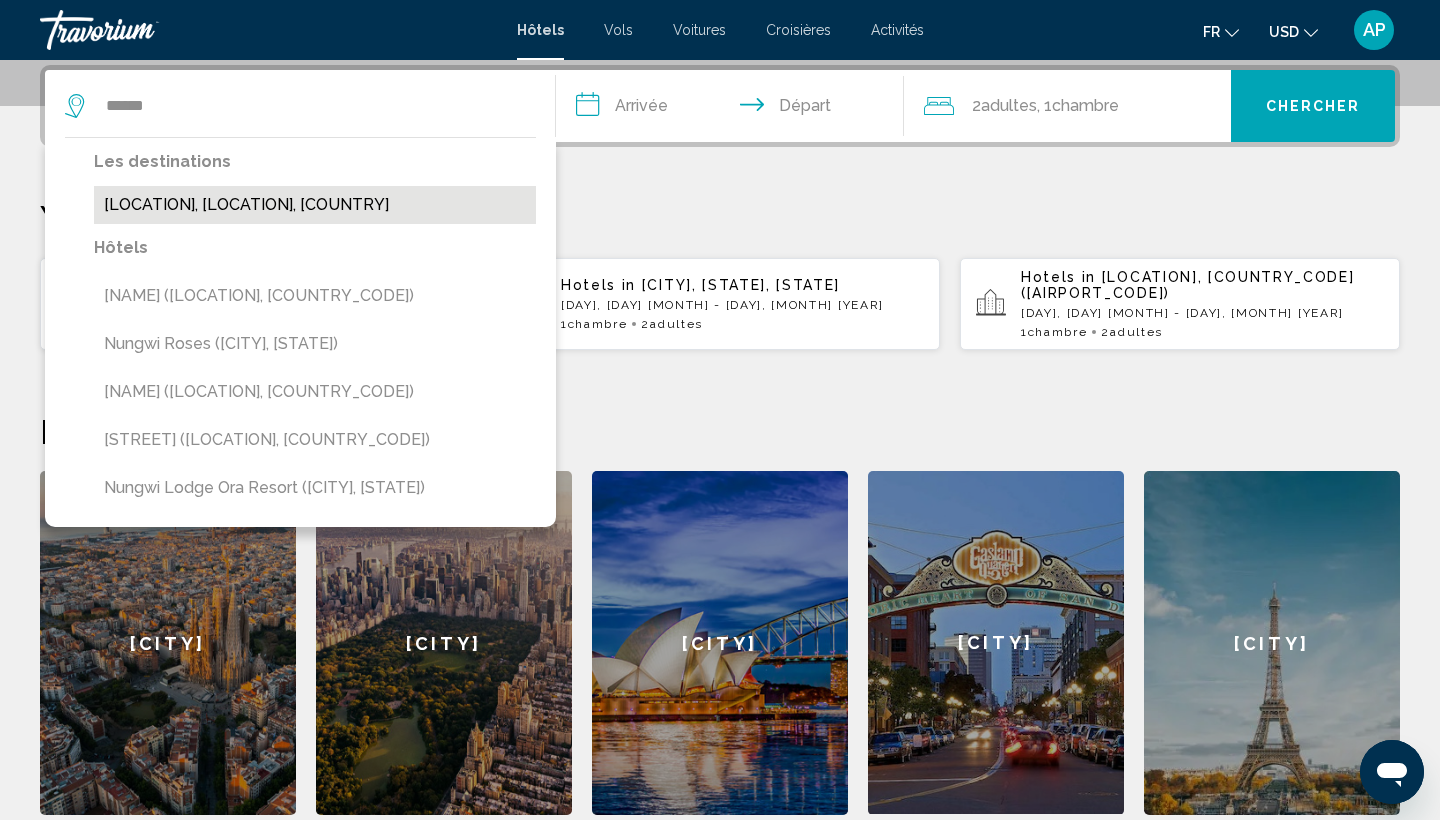 click on "[CITY], [STATE], [COUNTRY]" at bounding box center [315, 205] 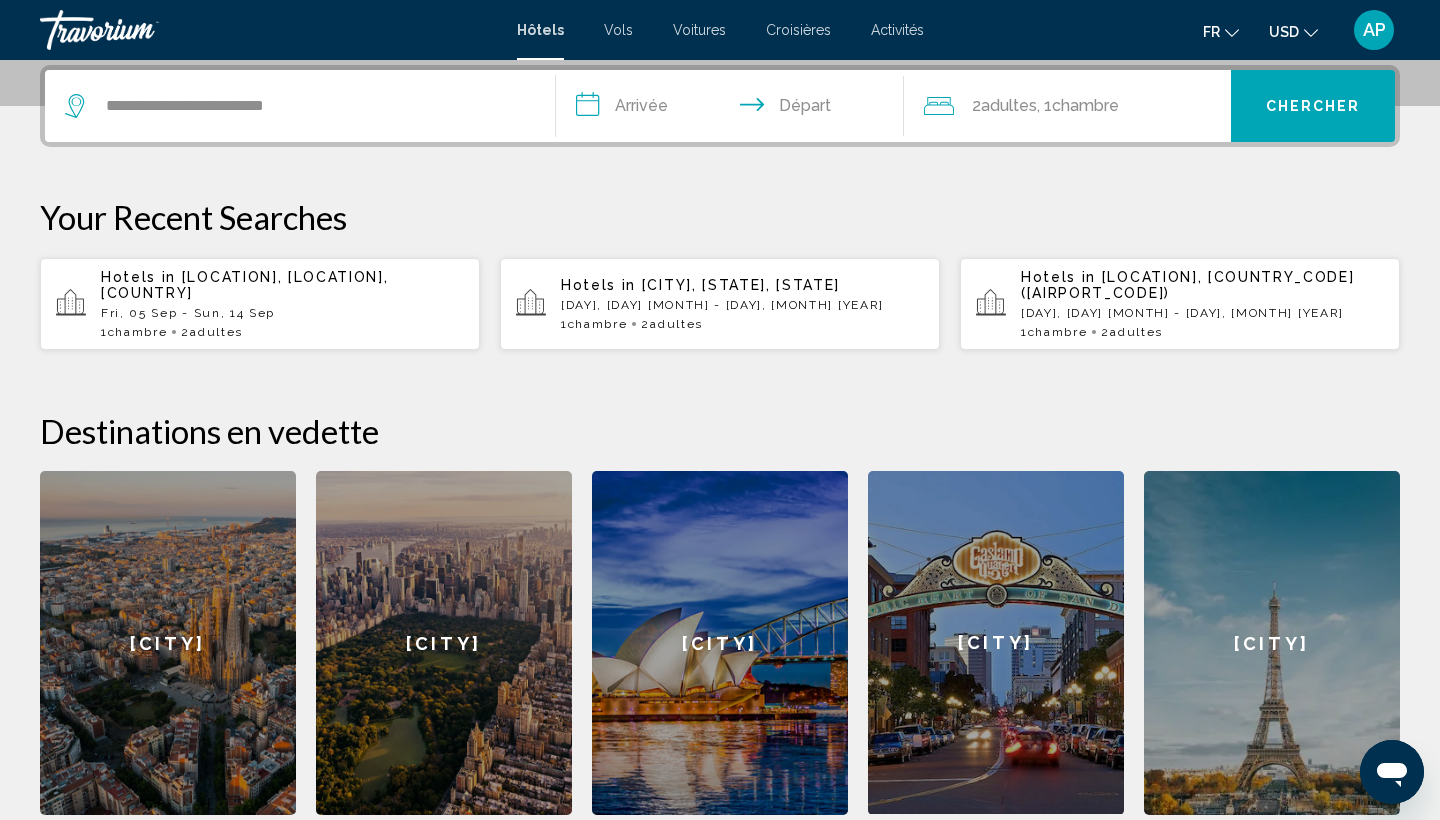 click on "**********" at bounding box center (734, 109) 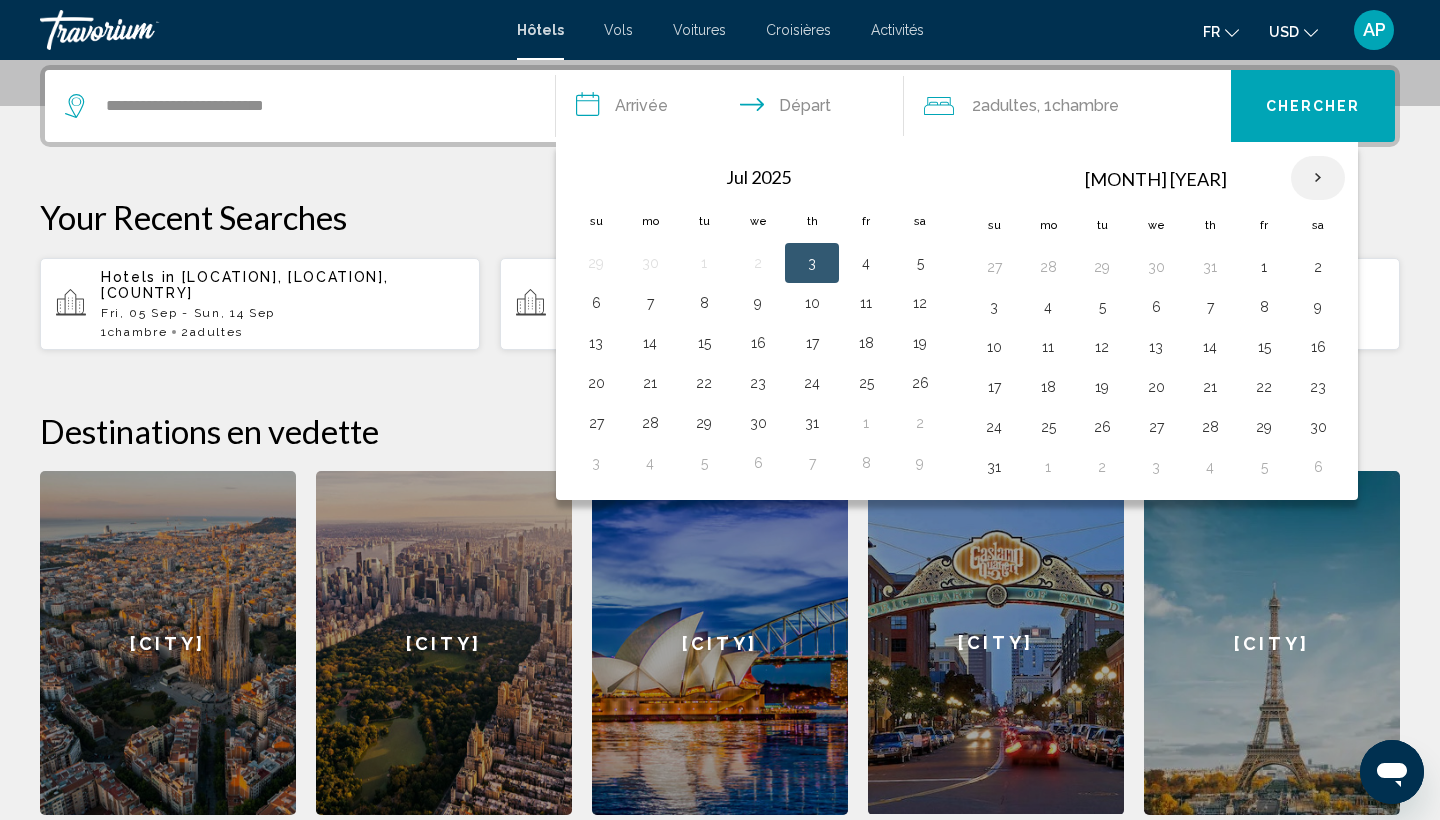 click at bounding box center [1318, 178] 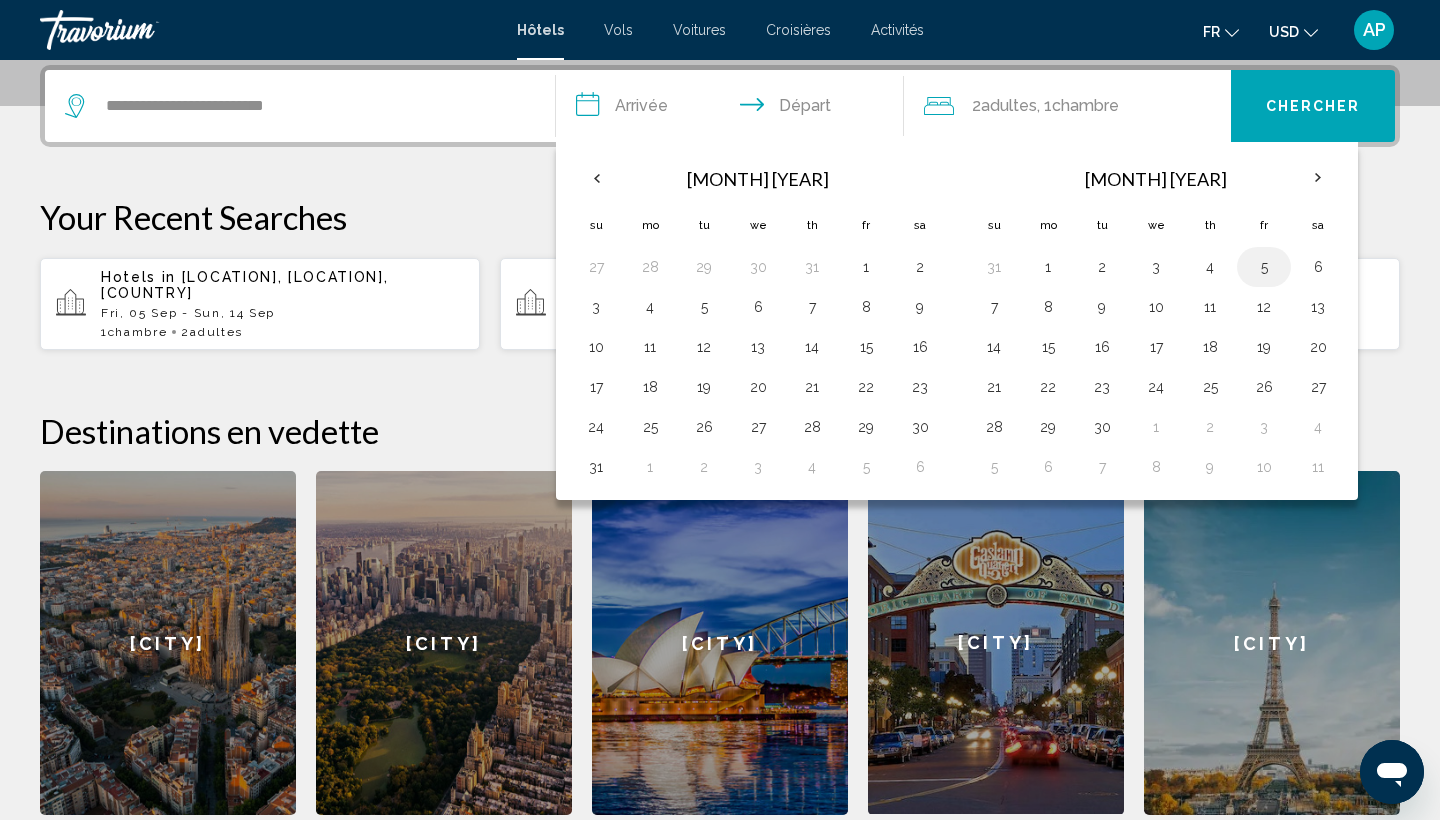 click on "5" at bounding box center (1264, 267) 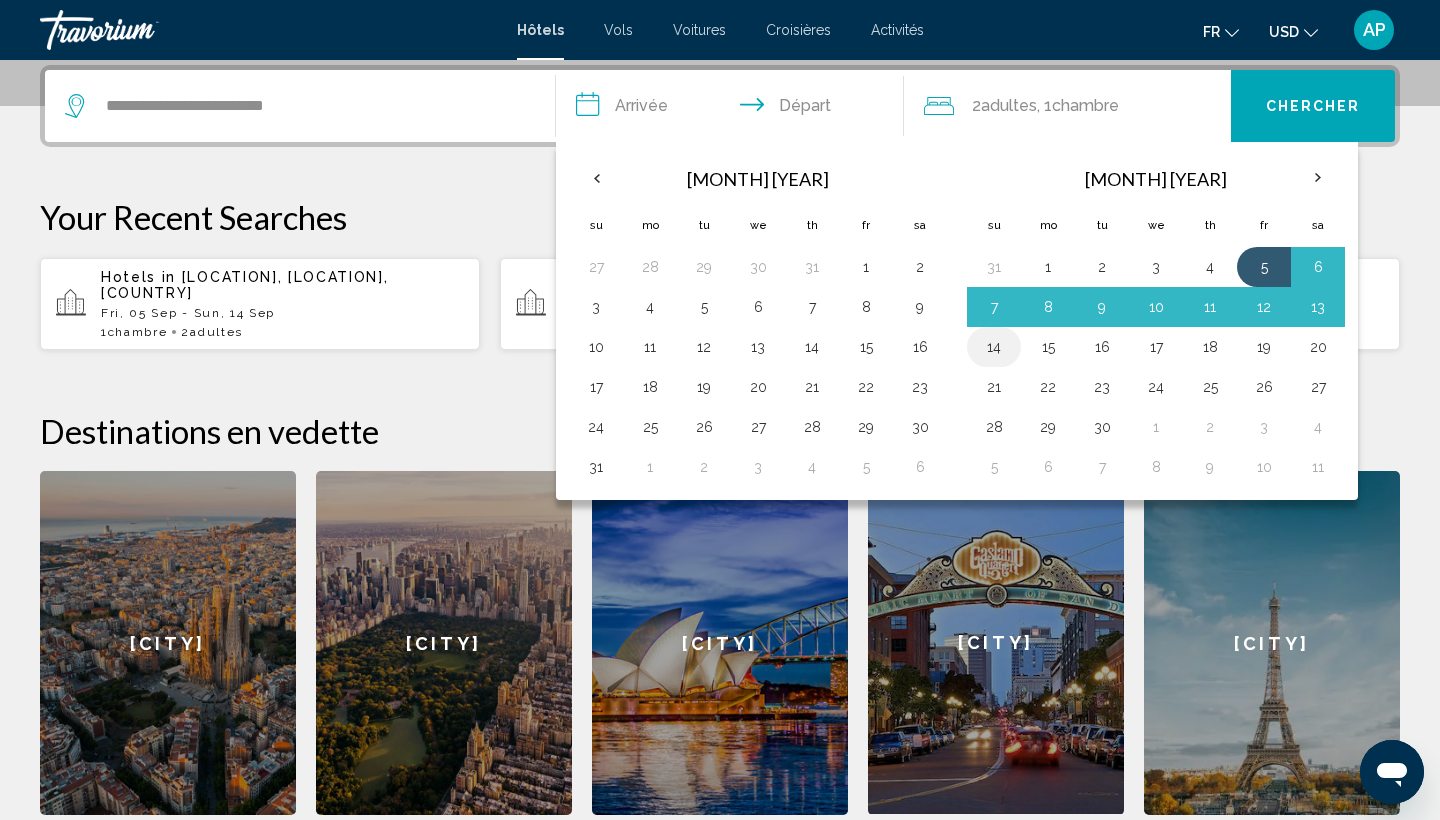 click on "14" at bounding box center [994, 347] 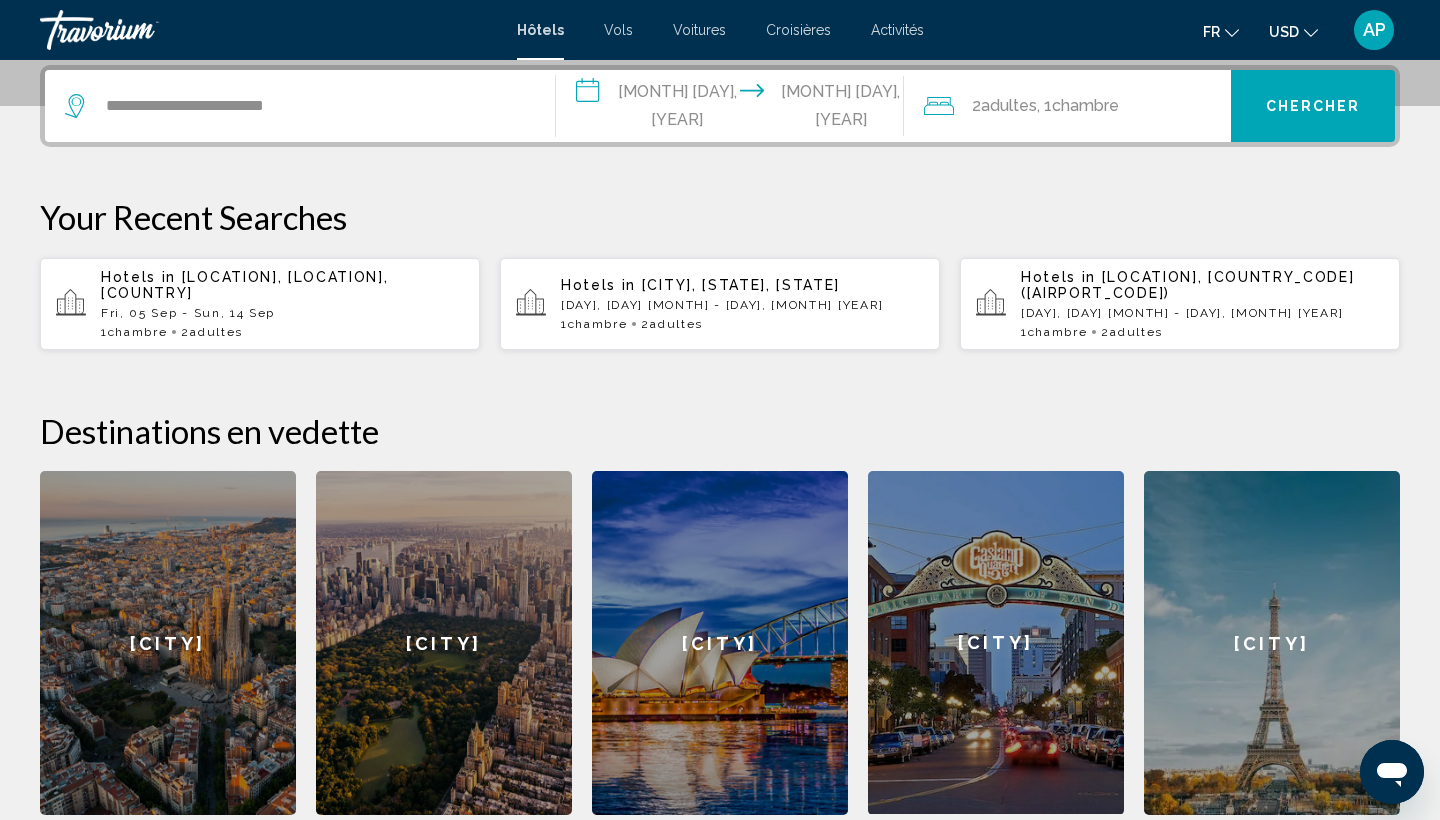 click on "USD
USD ($) MXN (Mex$) CAD (Can$) GBP (£) EUR (€) AUD (A$) NZD (NZ$) CNY (CN¥)" at bounding box center [1293, 31] 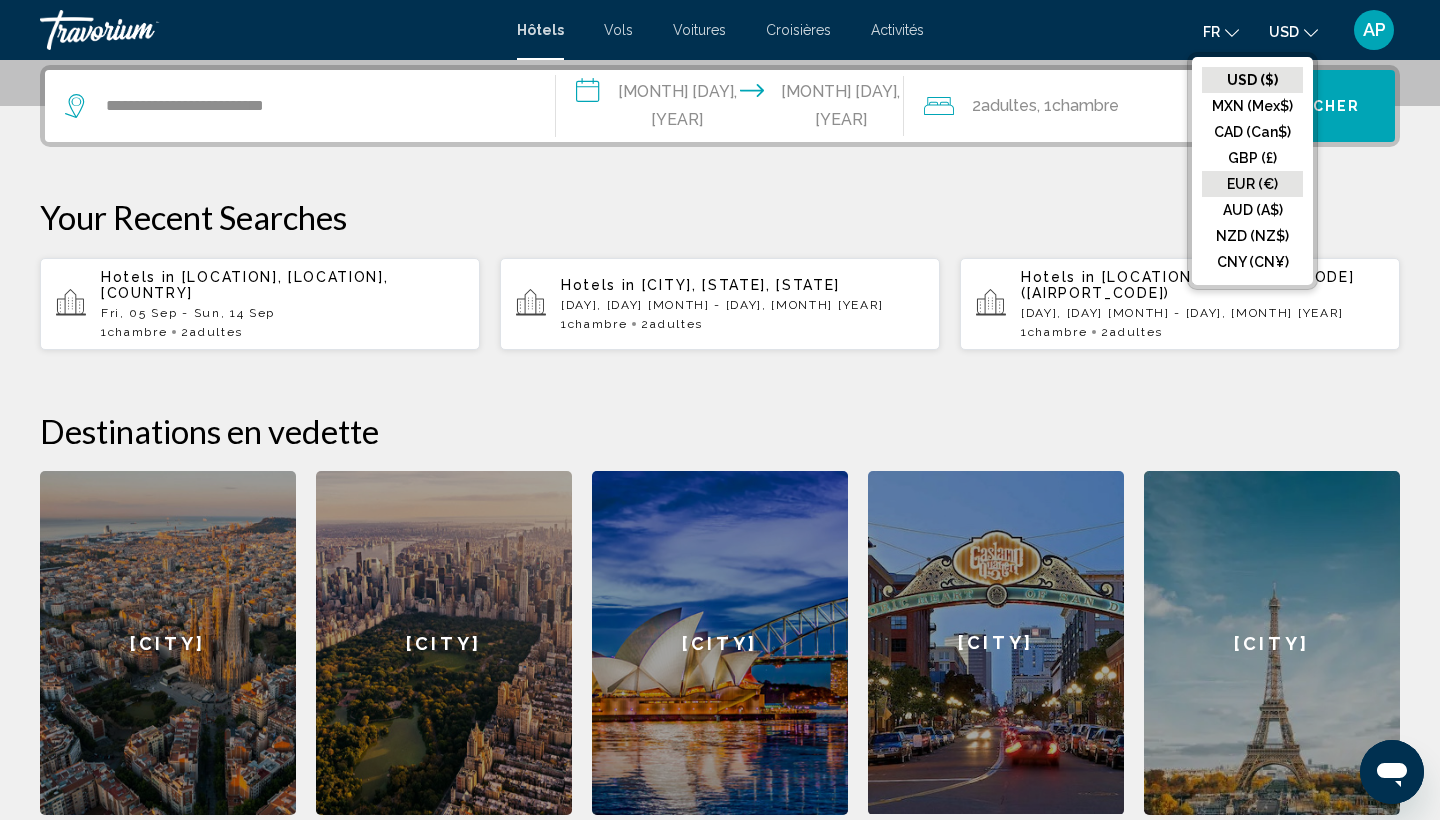 click on "EUR (€)" at bounding box center [1252, 80] 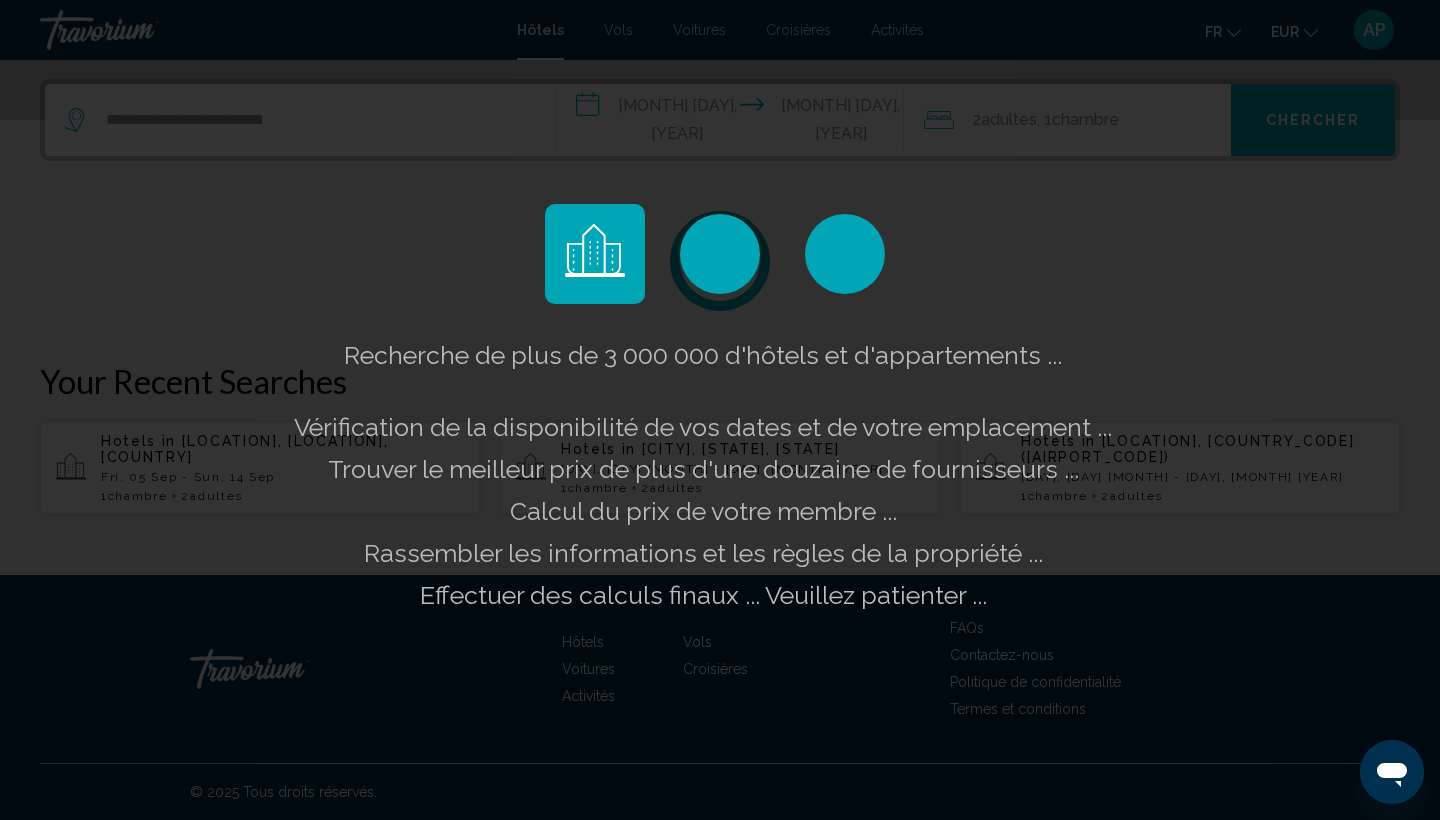 scroll, scrollTop: 467, scrollLeft: 0, axis: vertical 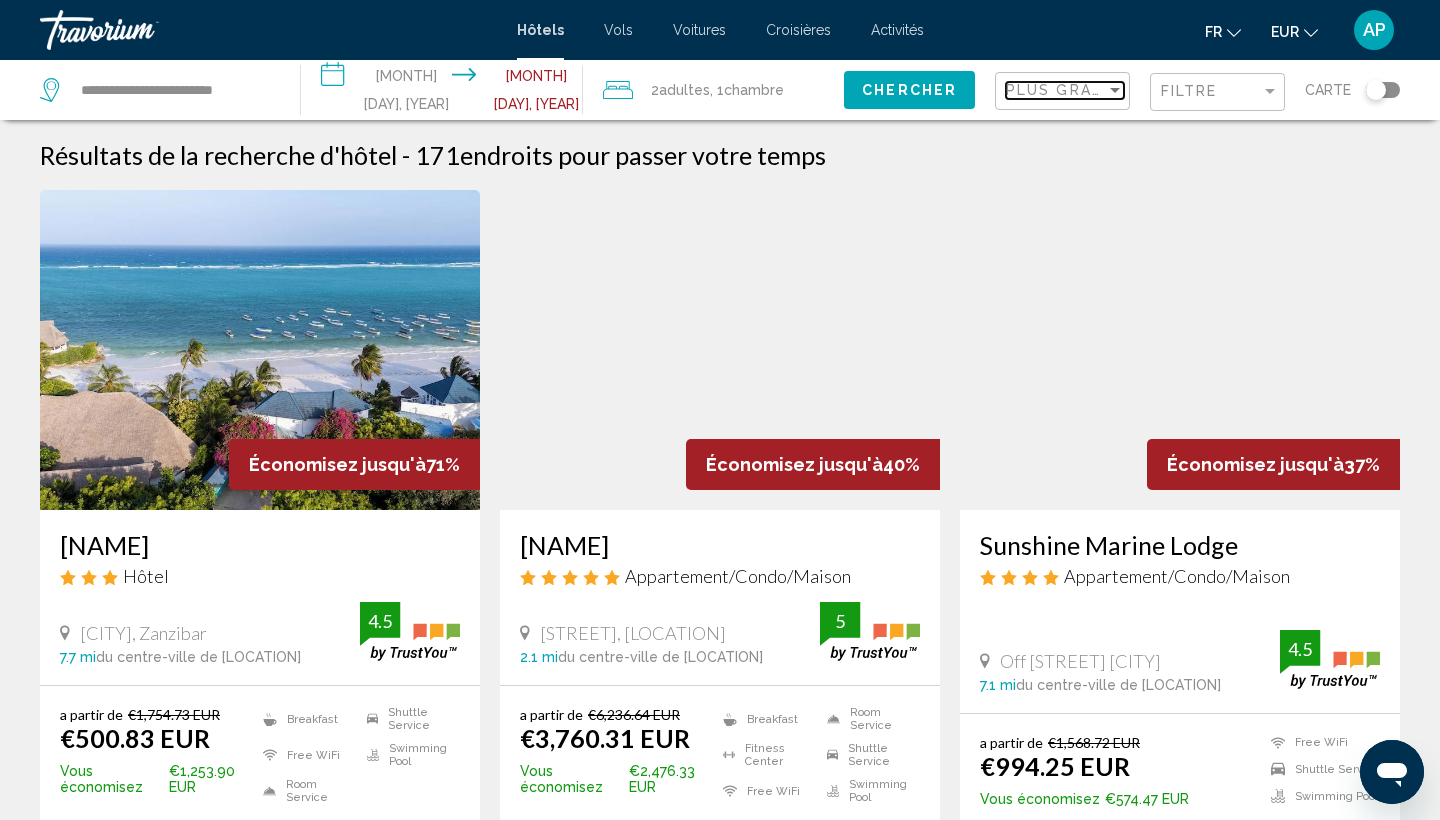 click on "Plus grandes économies" at bounding box center [1125, 90] 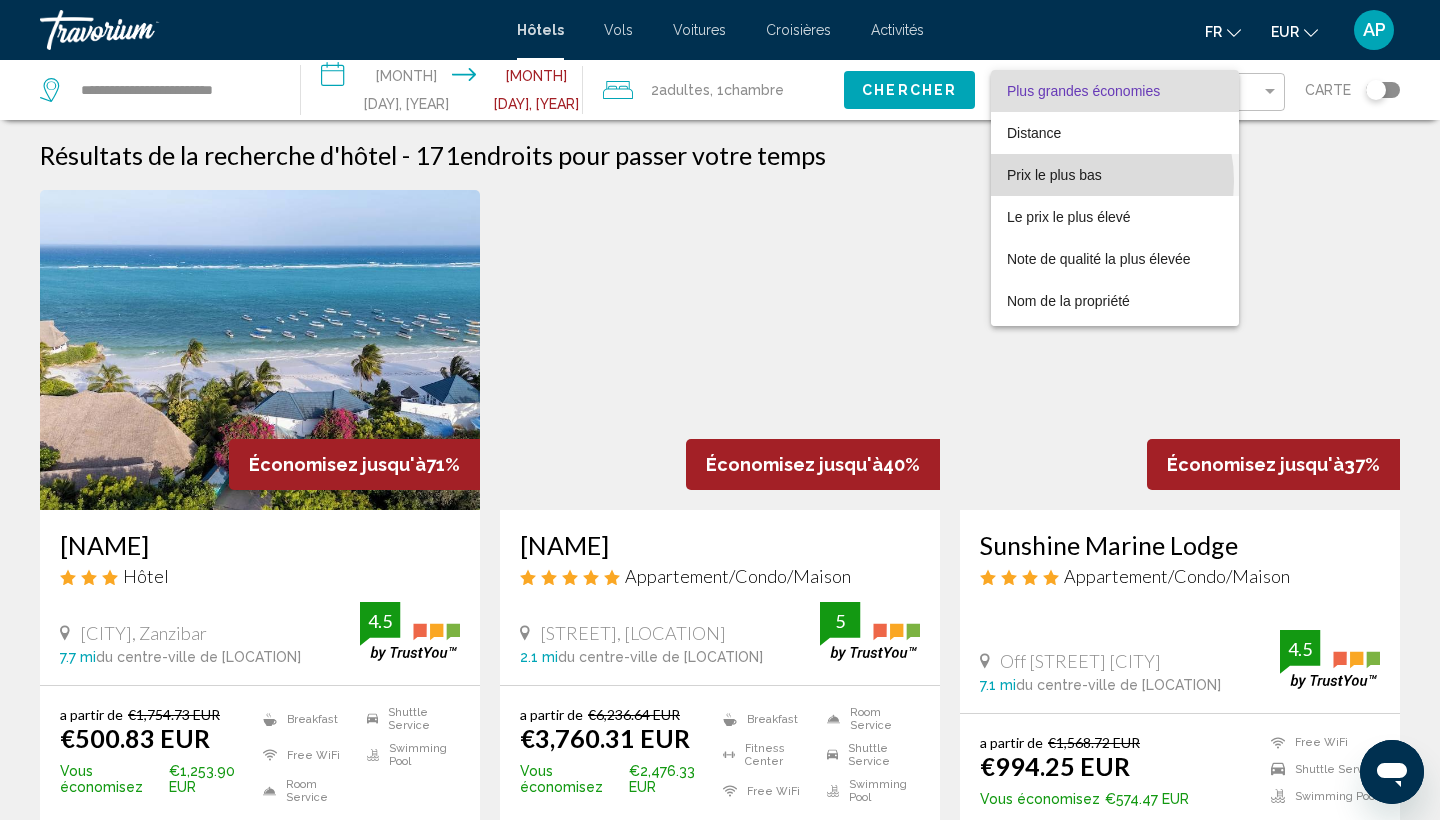 click on "Prix le plus bas" at bounding box center [1054, 175] 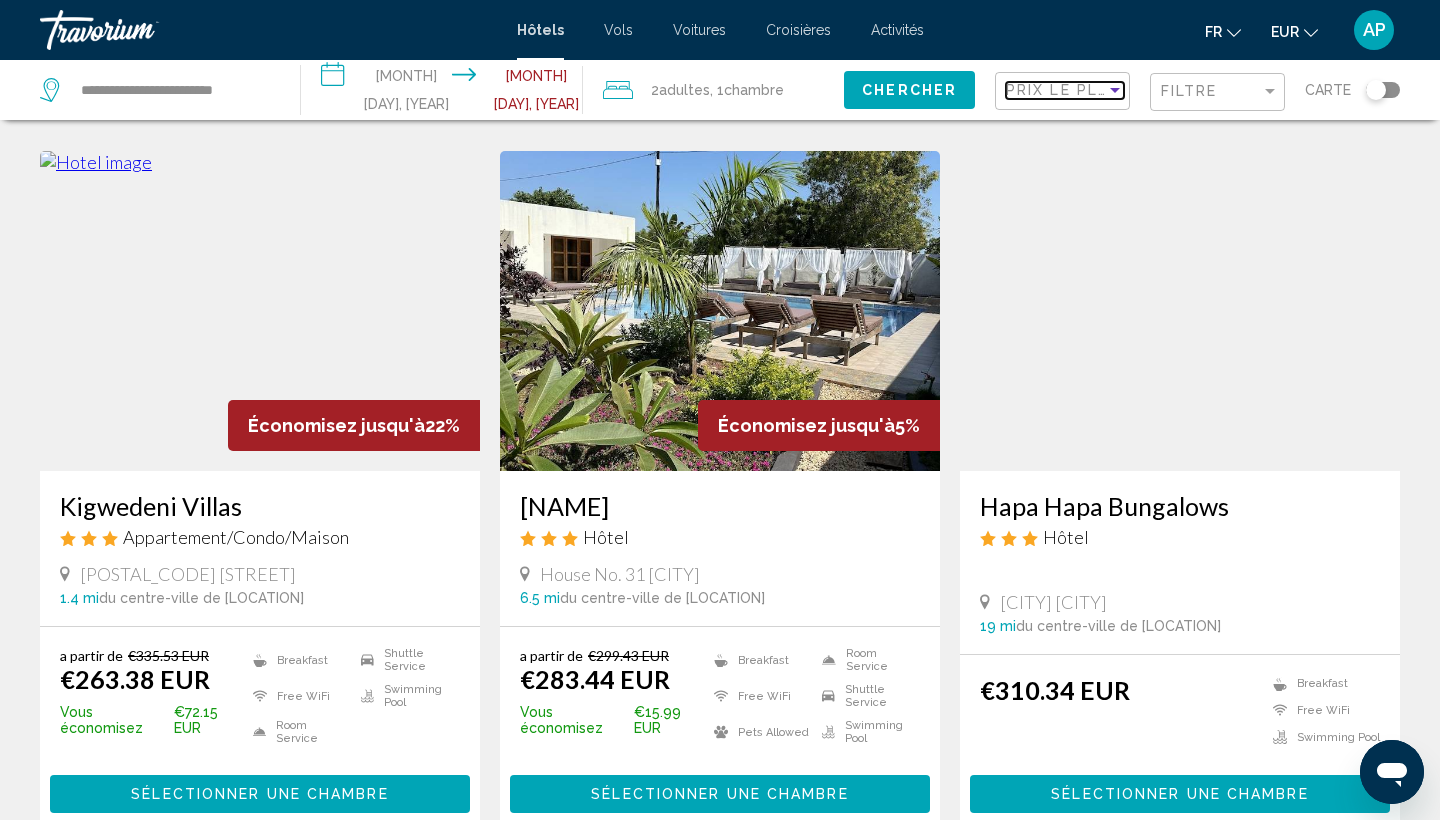 scroll, scrollTop: 734, scrollLeft: 0, axis: vertical 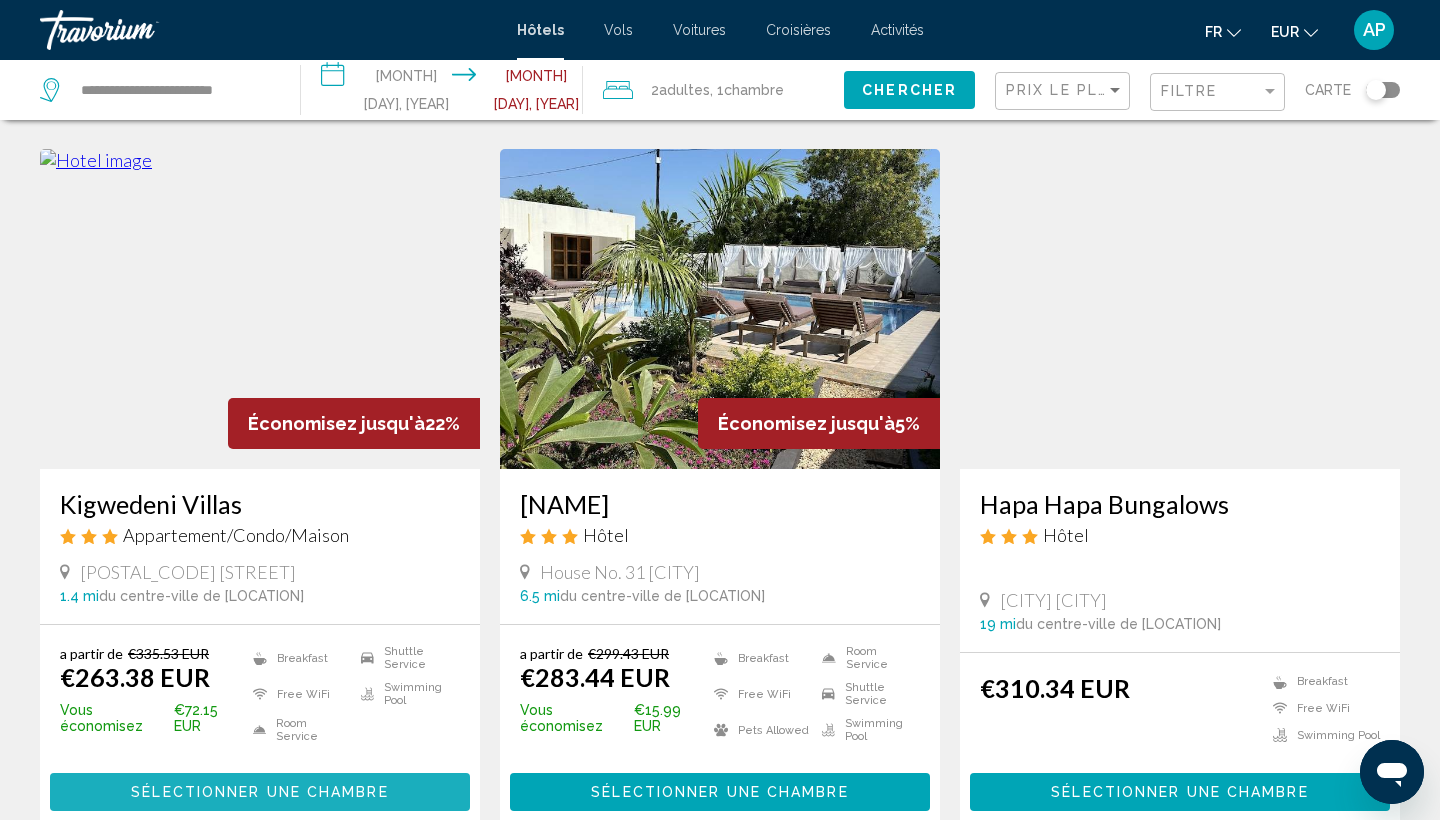 click on "Sélectionner une chambre" at bounding box center (259, 793) 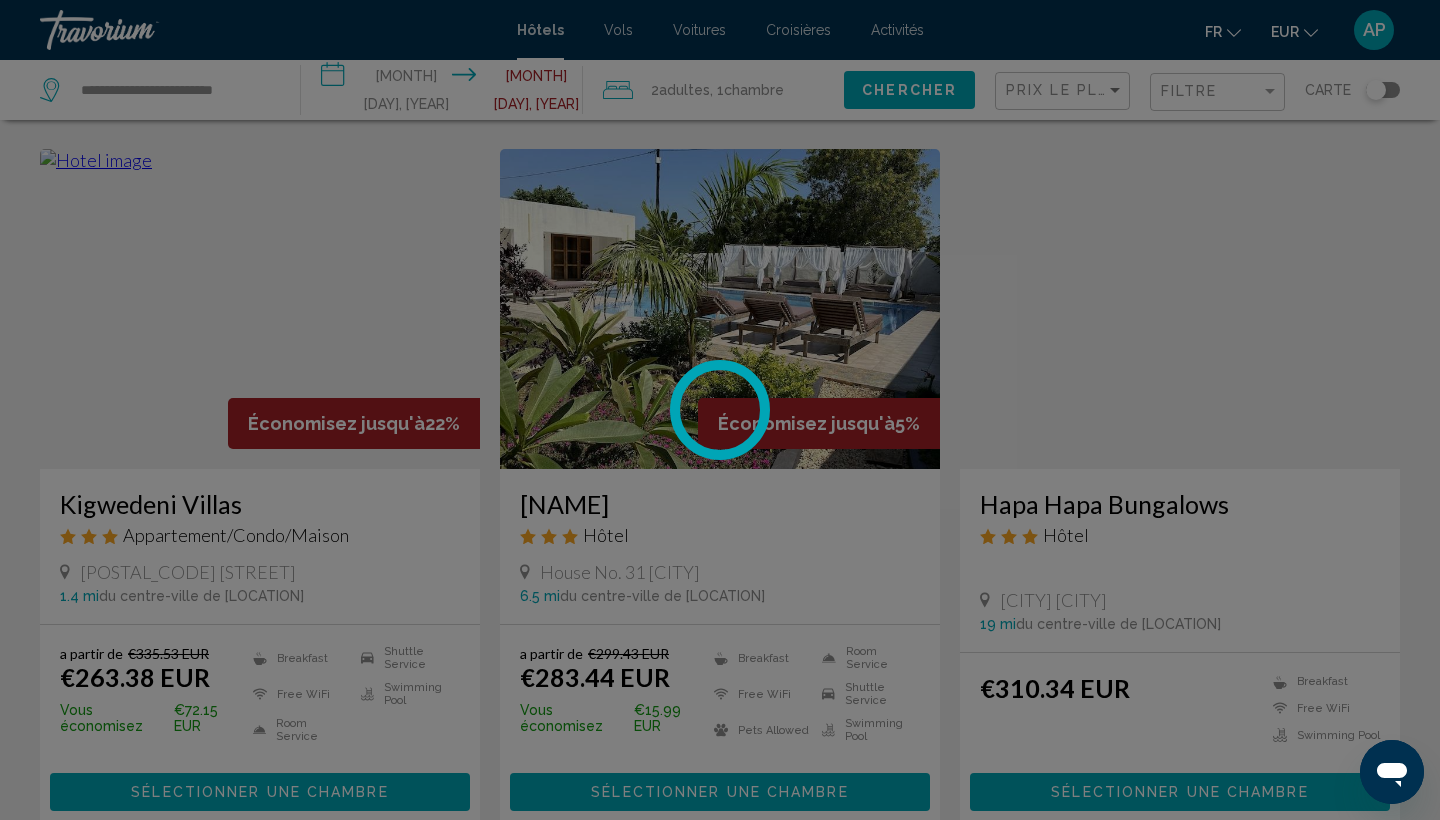 scroll, scrollTop: 0, scrollLeft: 0, axis: both 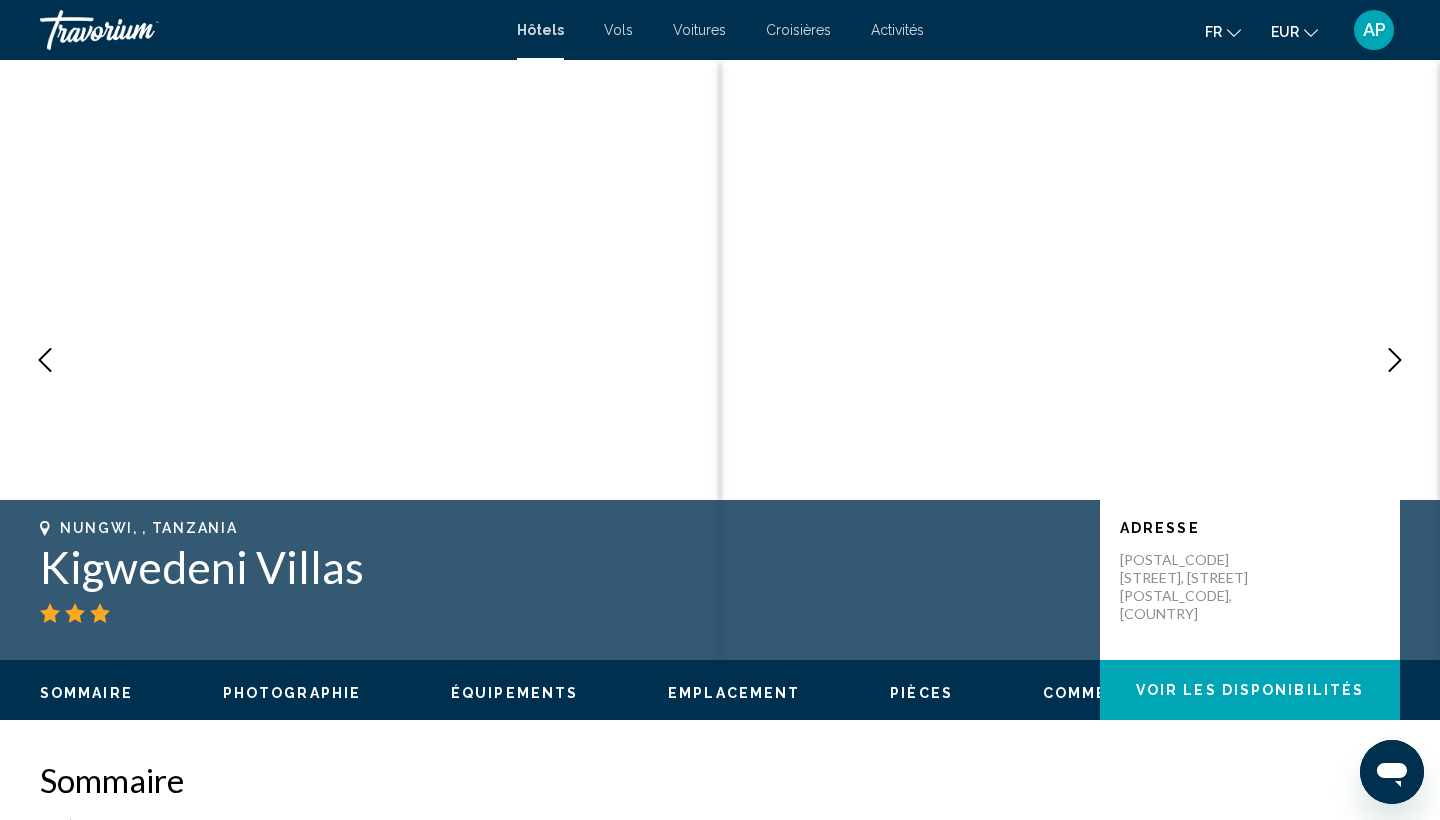 click at bounding box center (1395, 360) 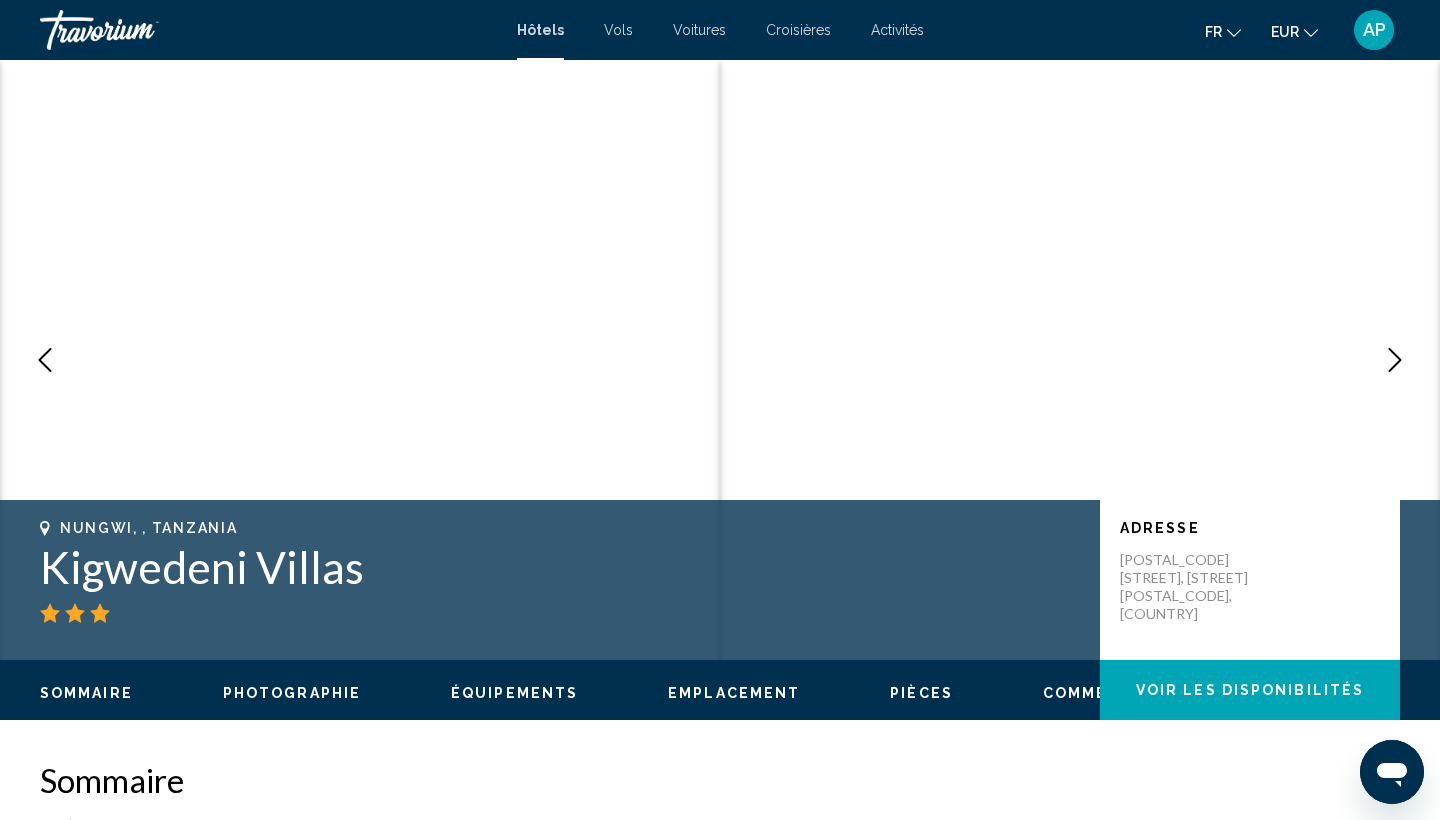 click at bounding box center (1395, 360) 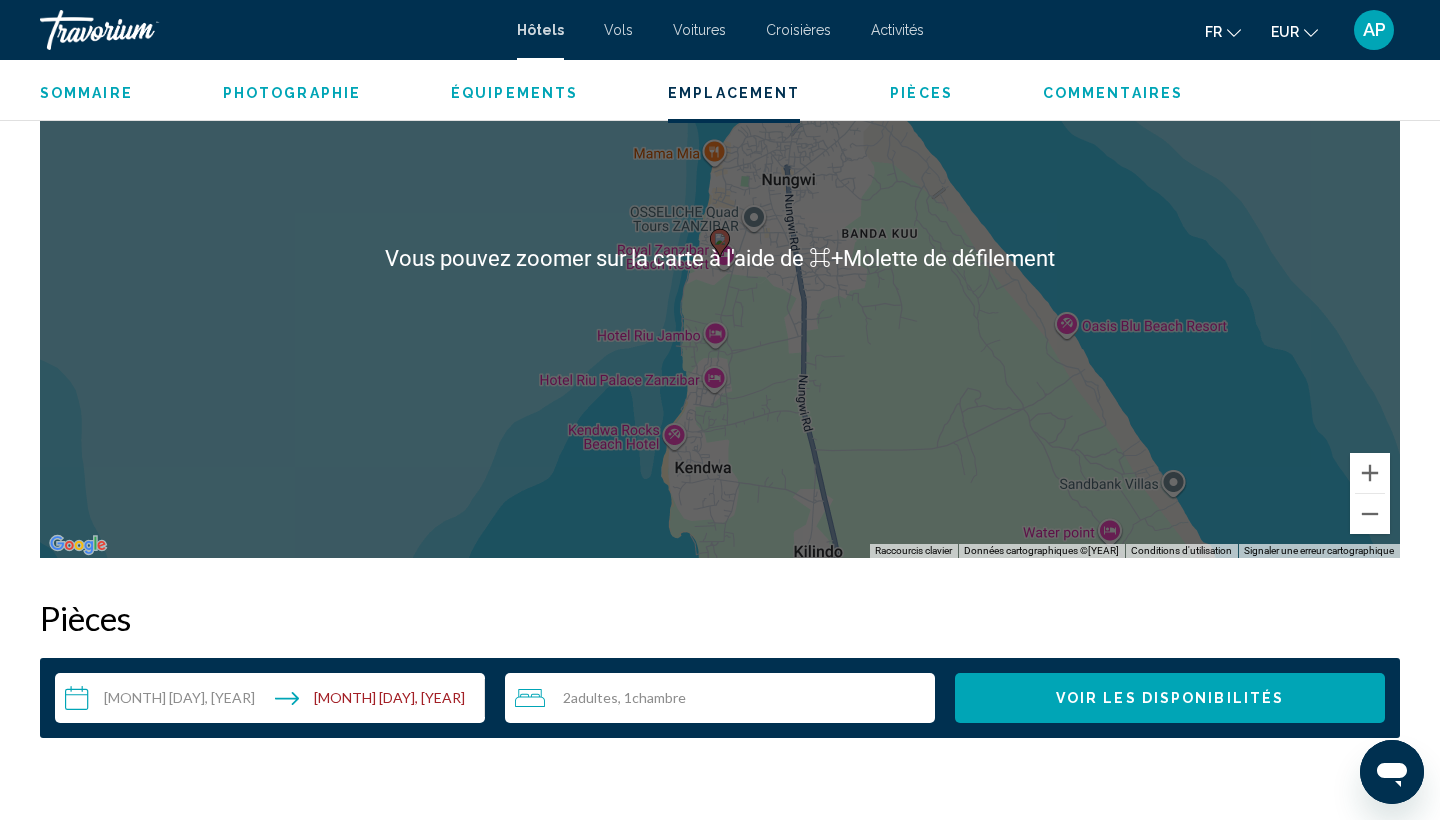 scroll, scrollTop: 2060, scrollLeft: 0, axis: vertical 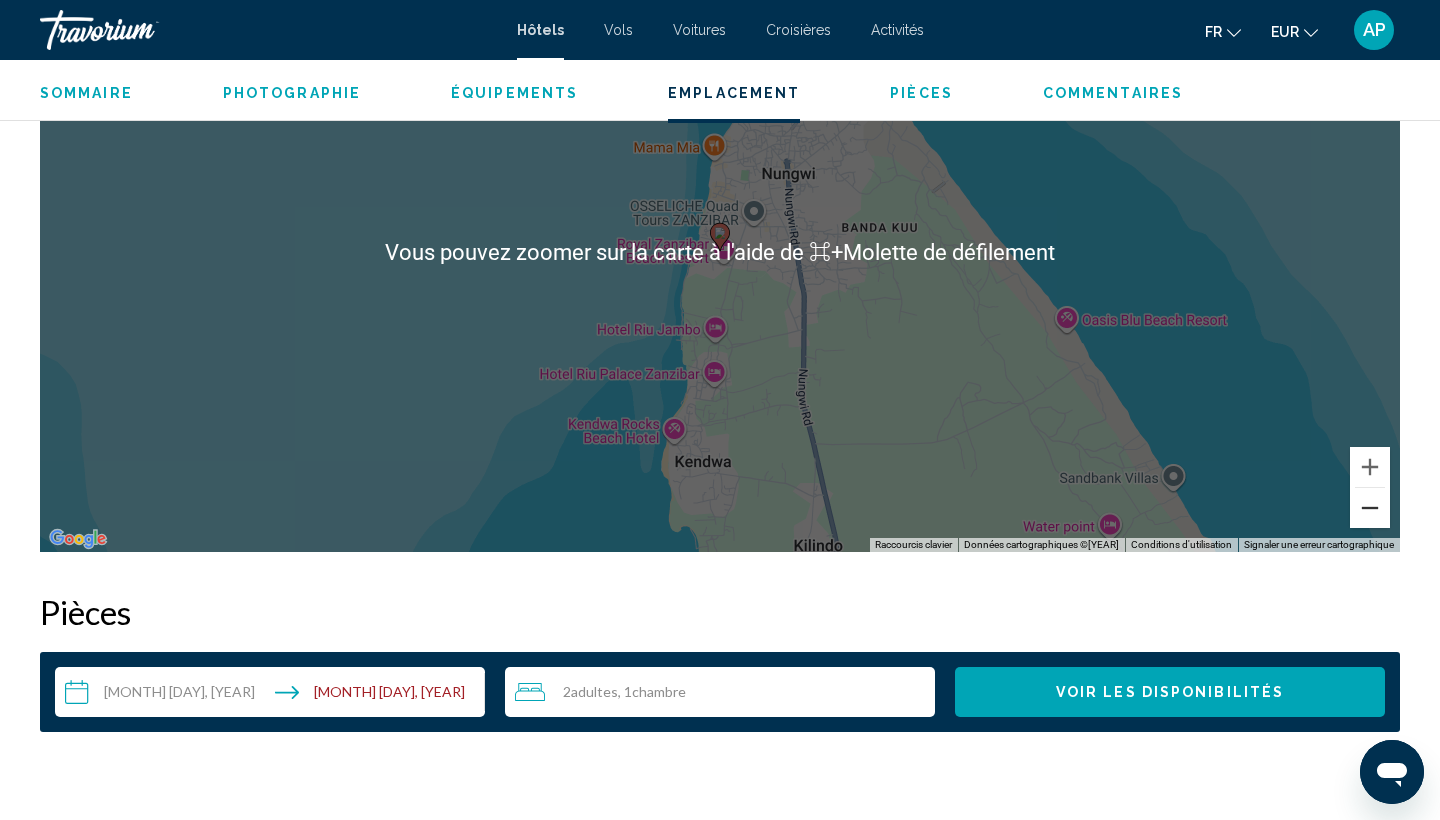 click at bounding box center (1370, 508) 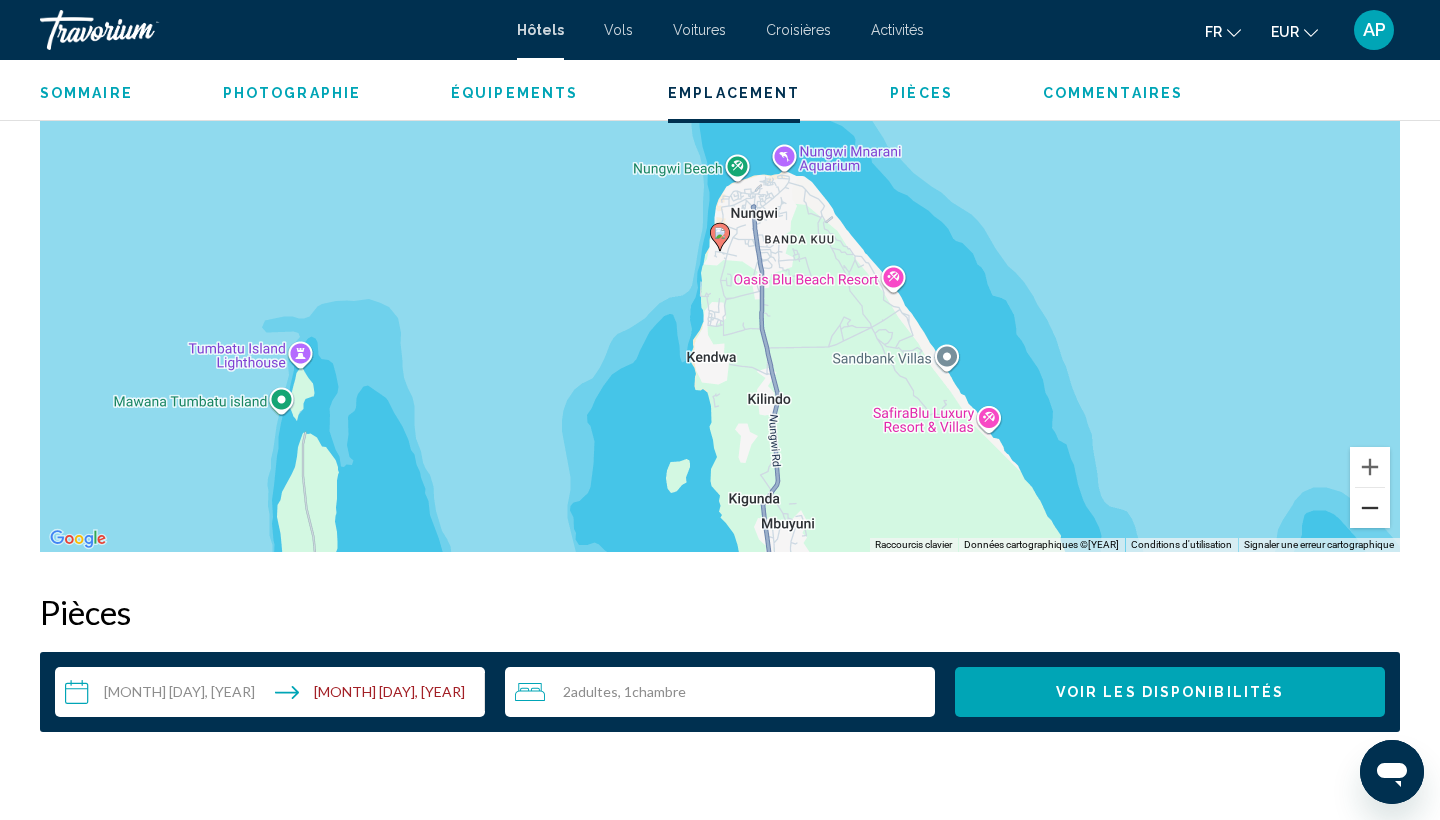 click at bounding box center [1370, 508] 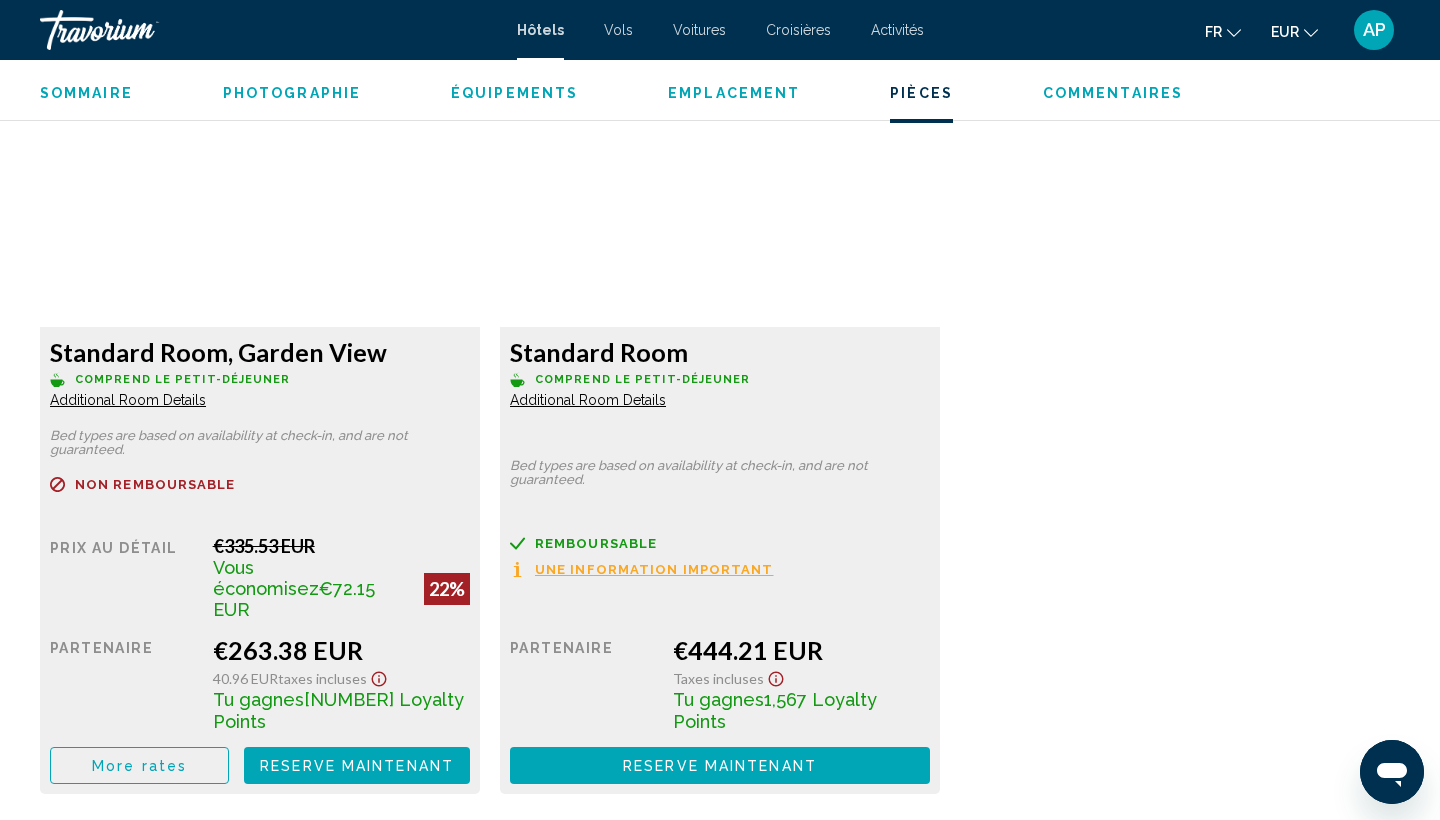 scroll, scrollTop: 2752, scrollLeft: 0, axis: vertical 